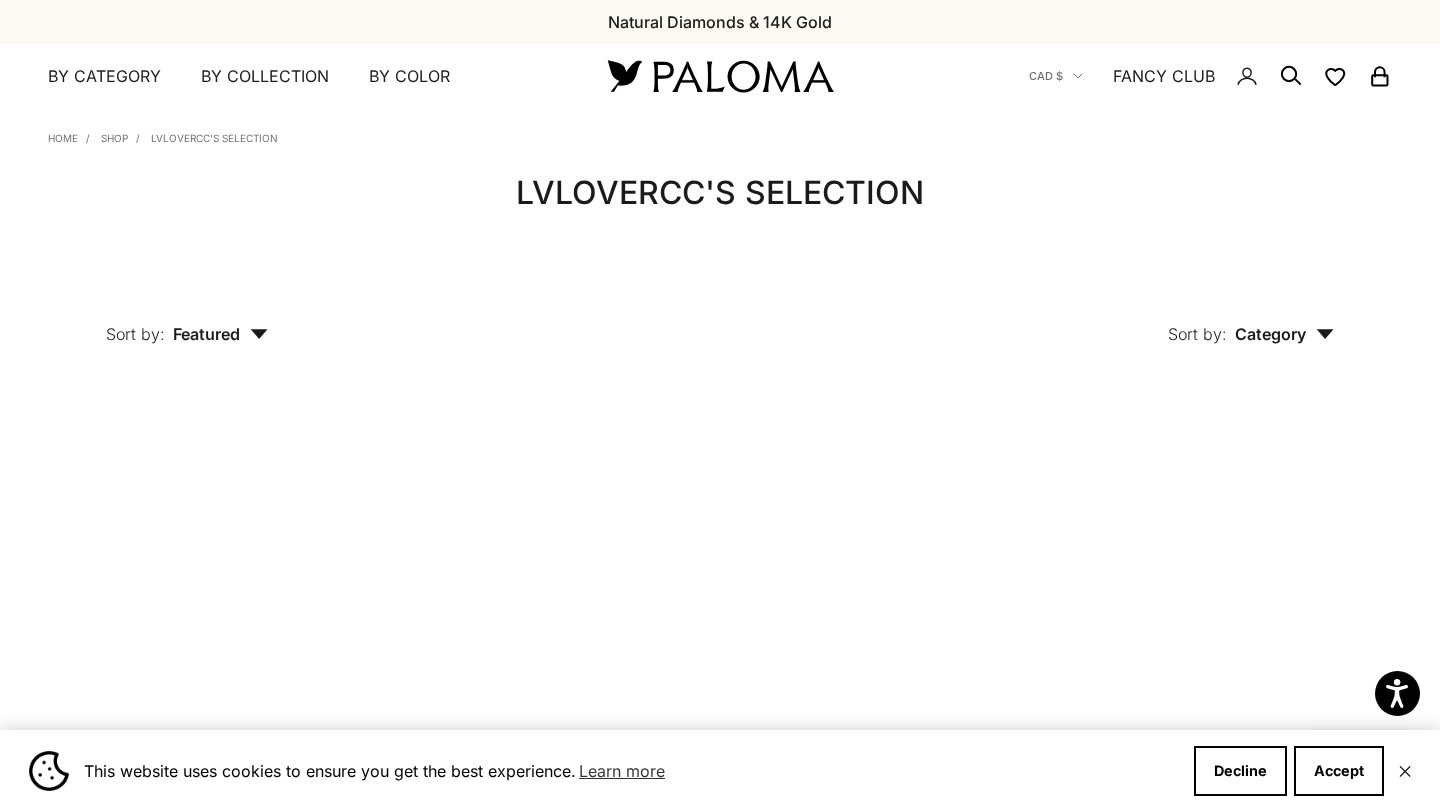 scroll, scrollTop: 0, scrollLeft: 0, axis: both 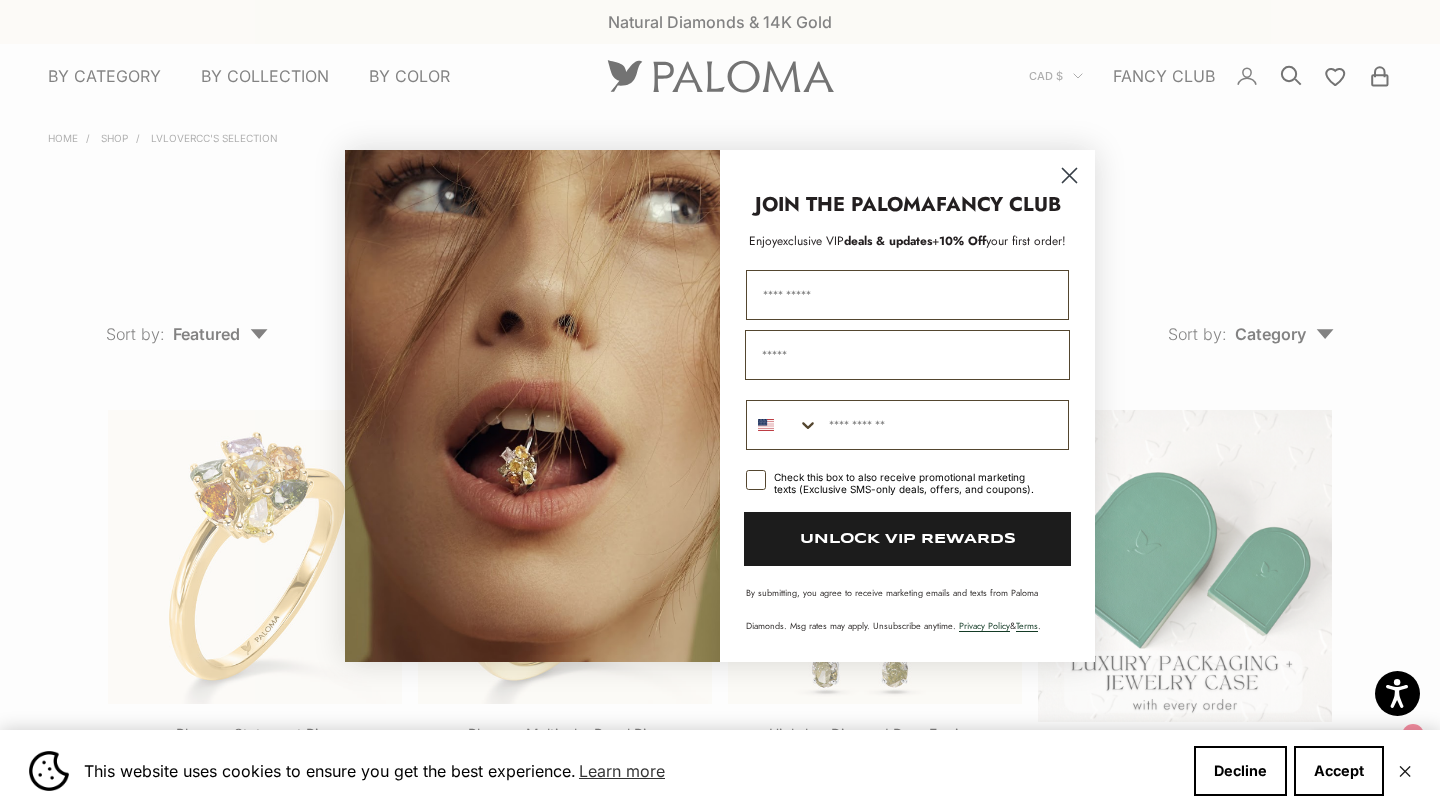 click 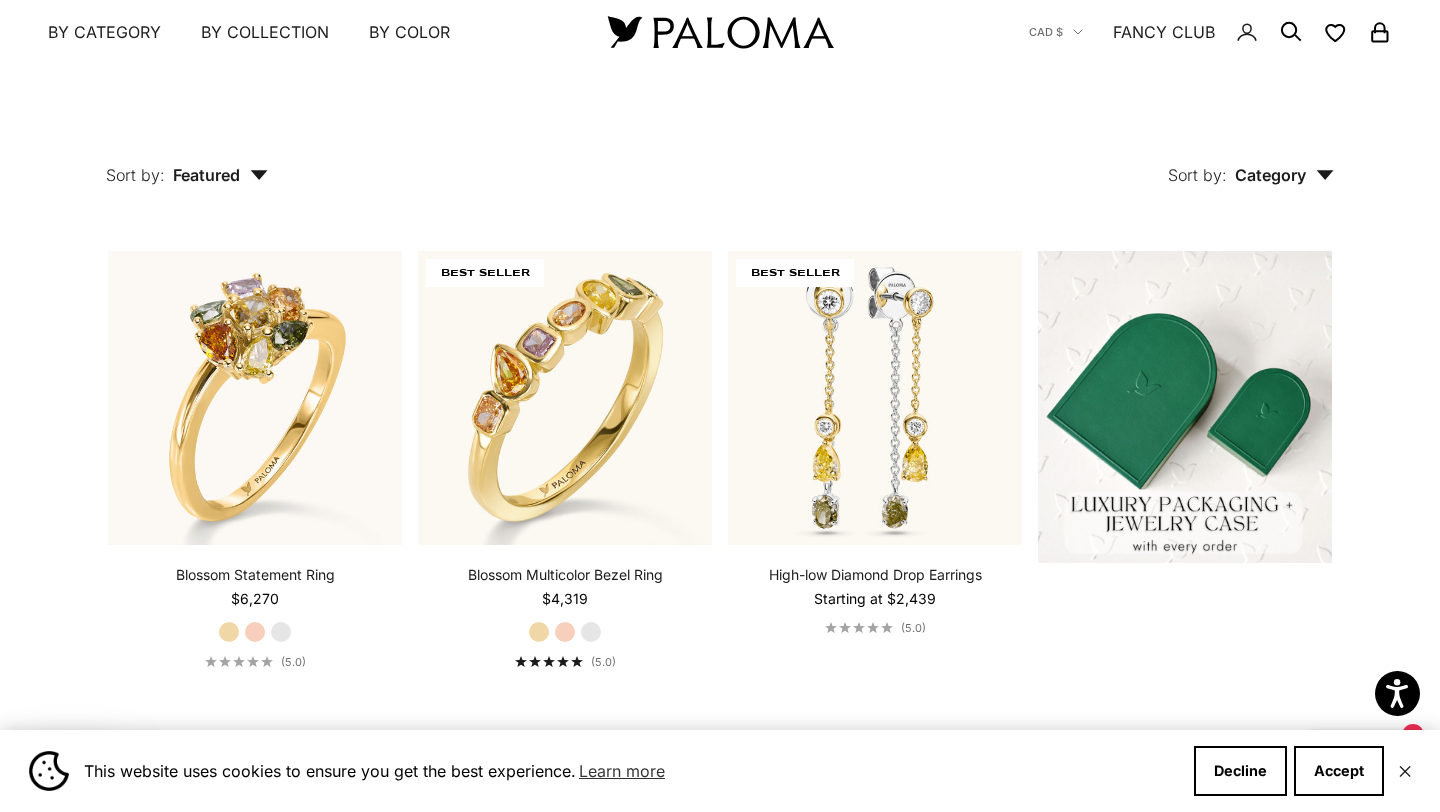 scroll, scrollTop: 164, scrollLeft: 0, axis: vertical 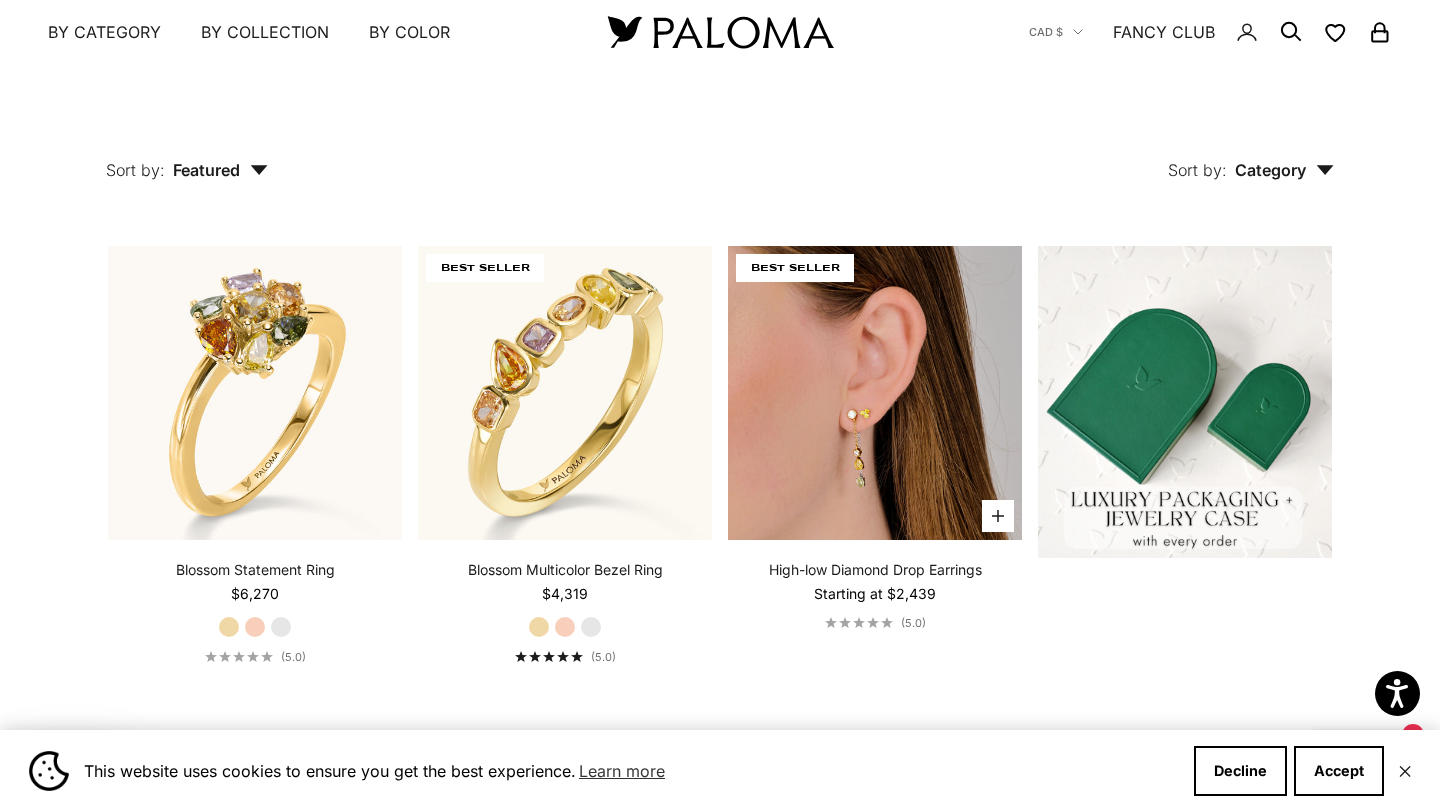 click on "Choose options" at bounding box center [998, 516] 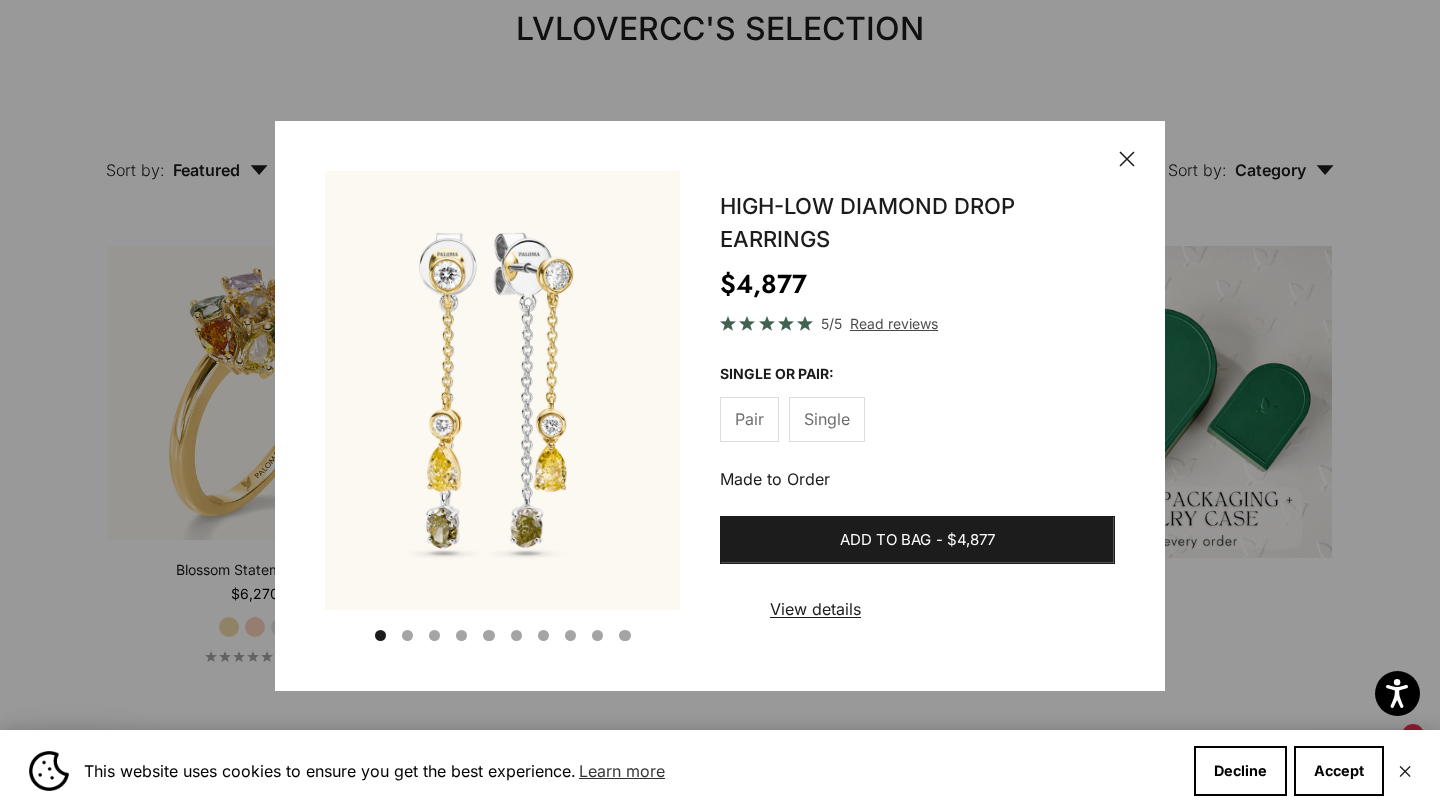 click on "Single" at bounding box center [827, 419] 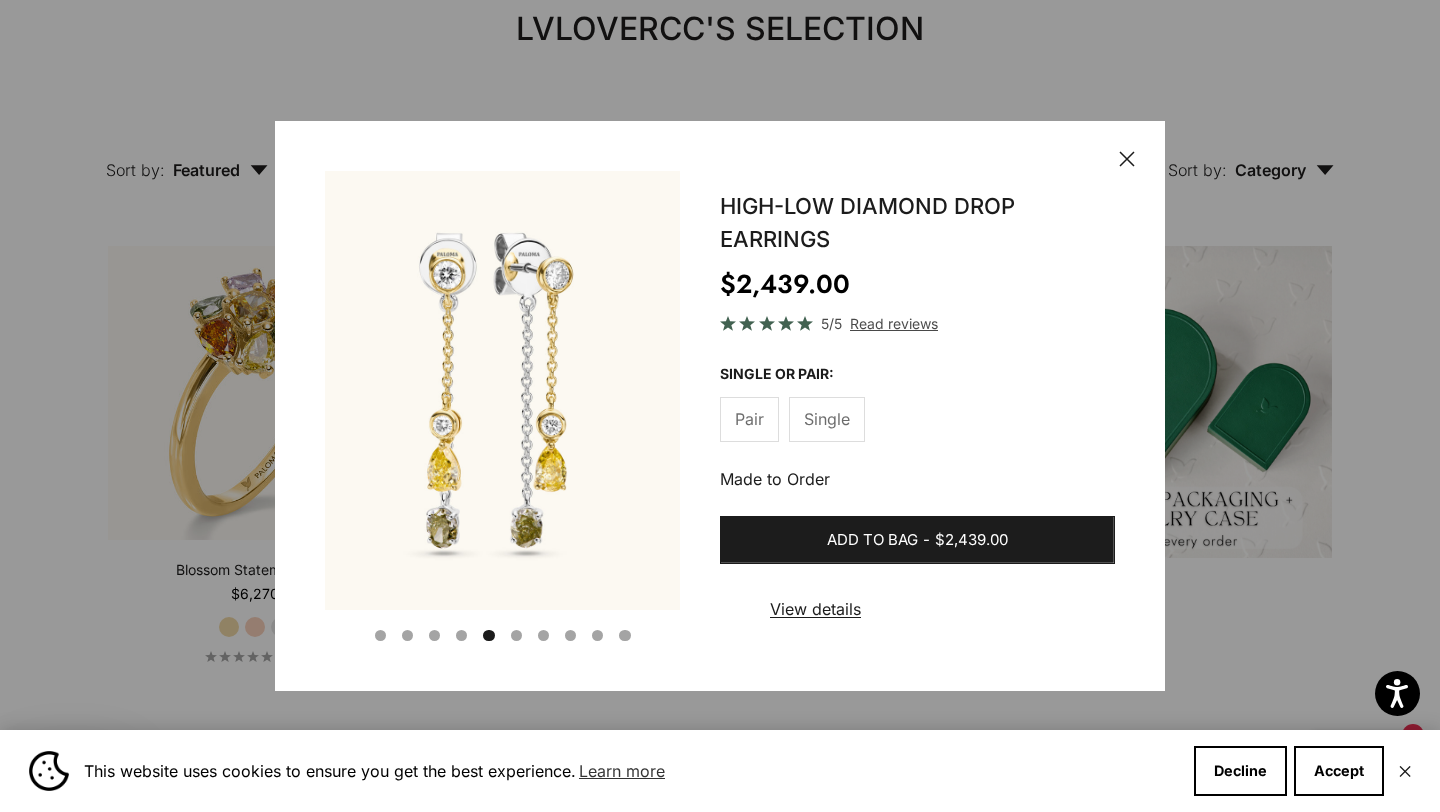 scroll, scrollTop: 0, scrollLeft: 1517, axis: horizontal 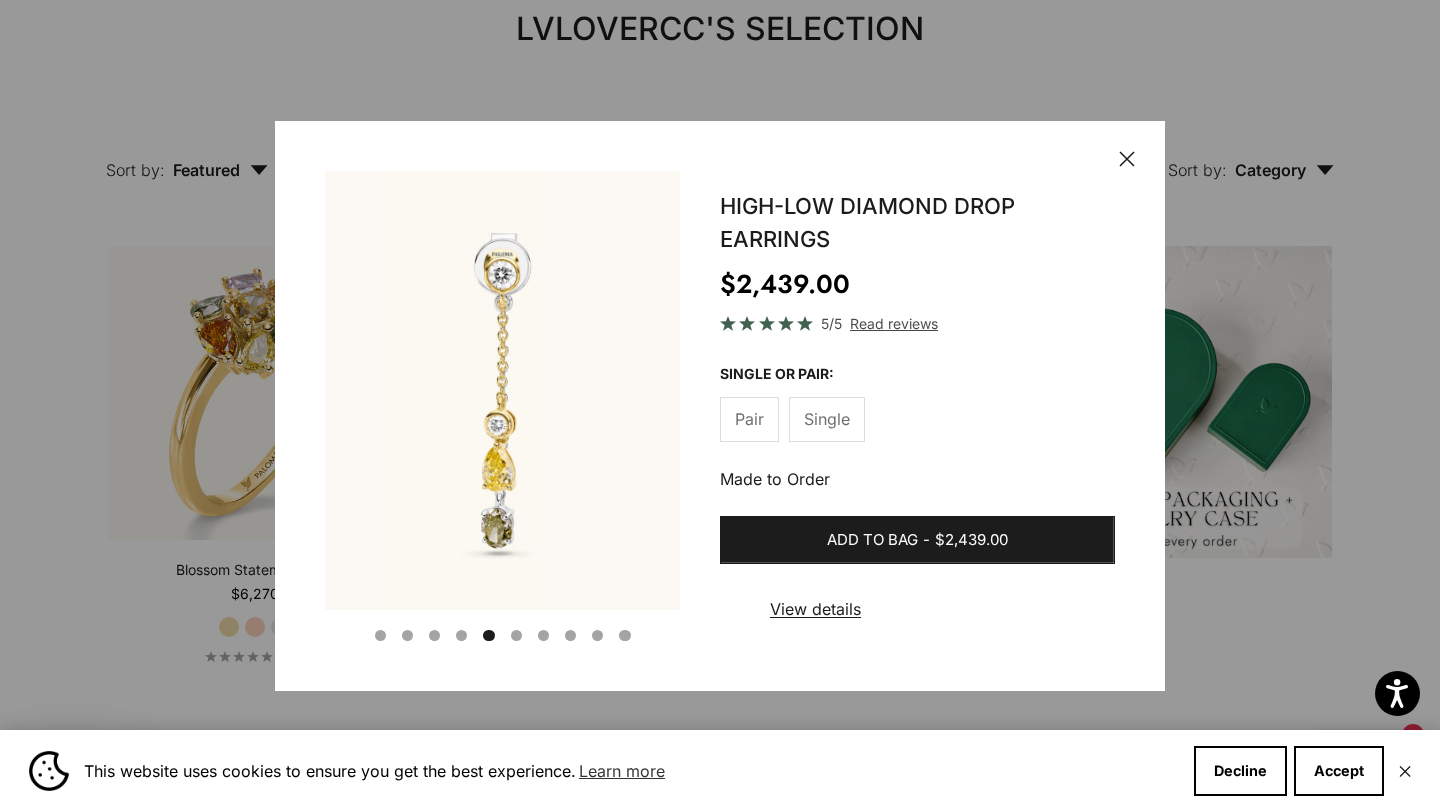 click on "Pair" at bounding box center [749, 419] 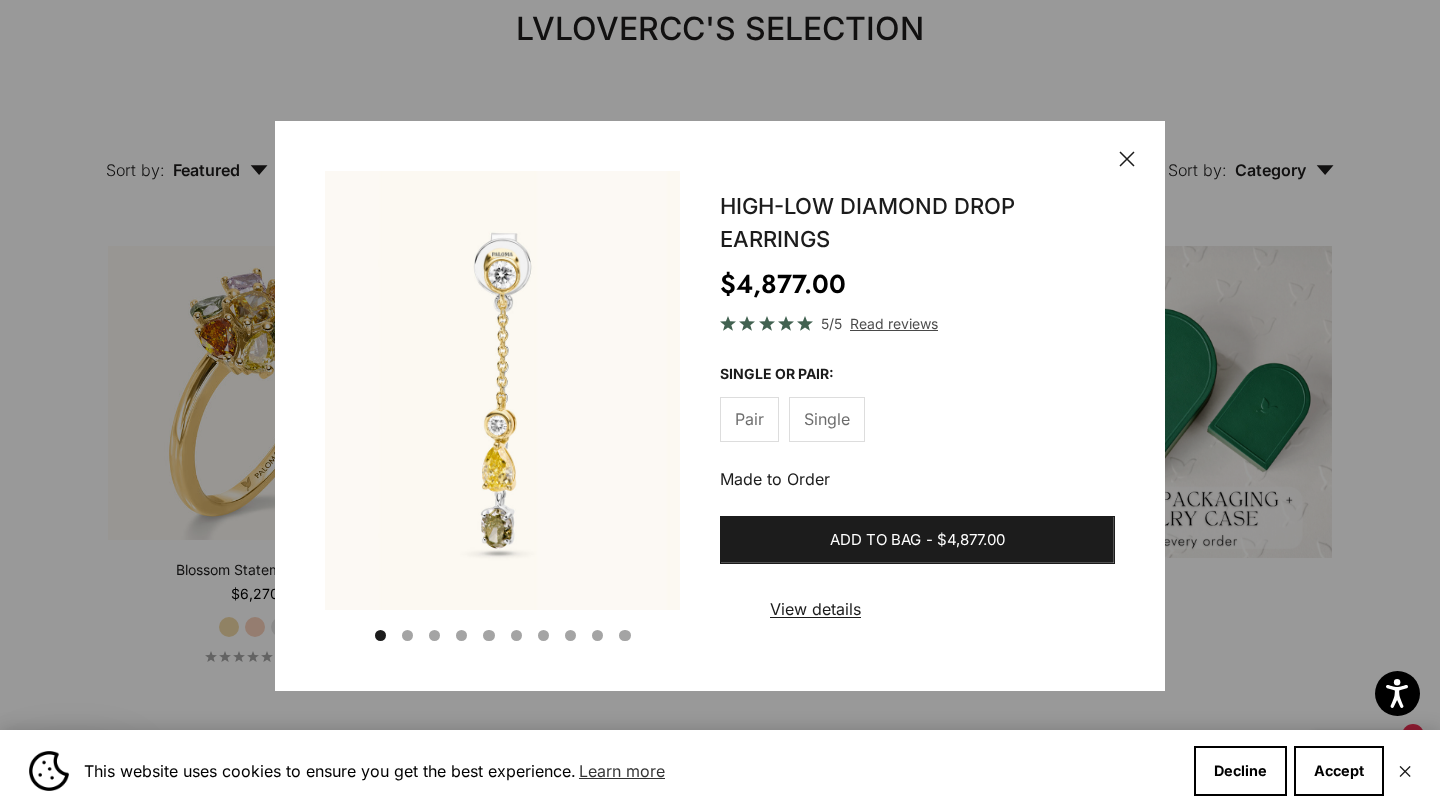 scroll, scrollTop: 0, scrollLeft: 0, axis: both 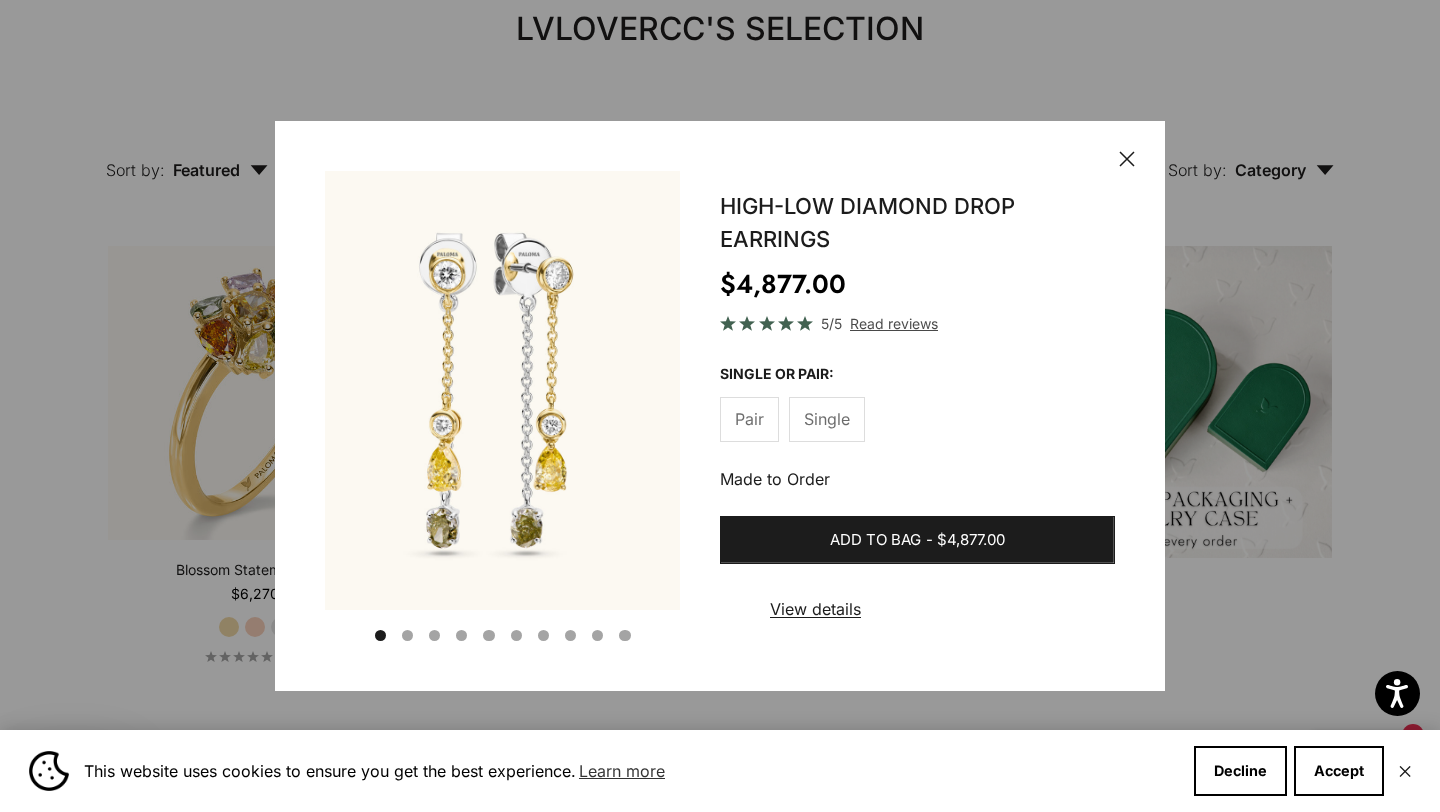 click on "Single" at bounding box center (827, 419) 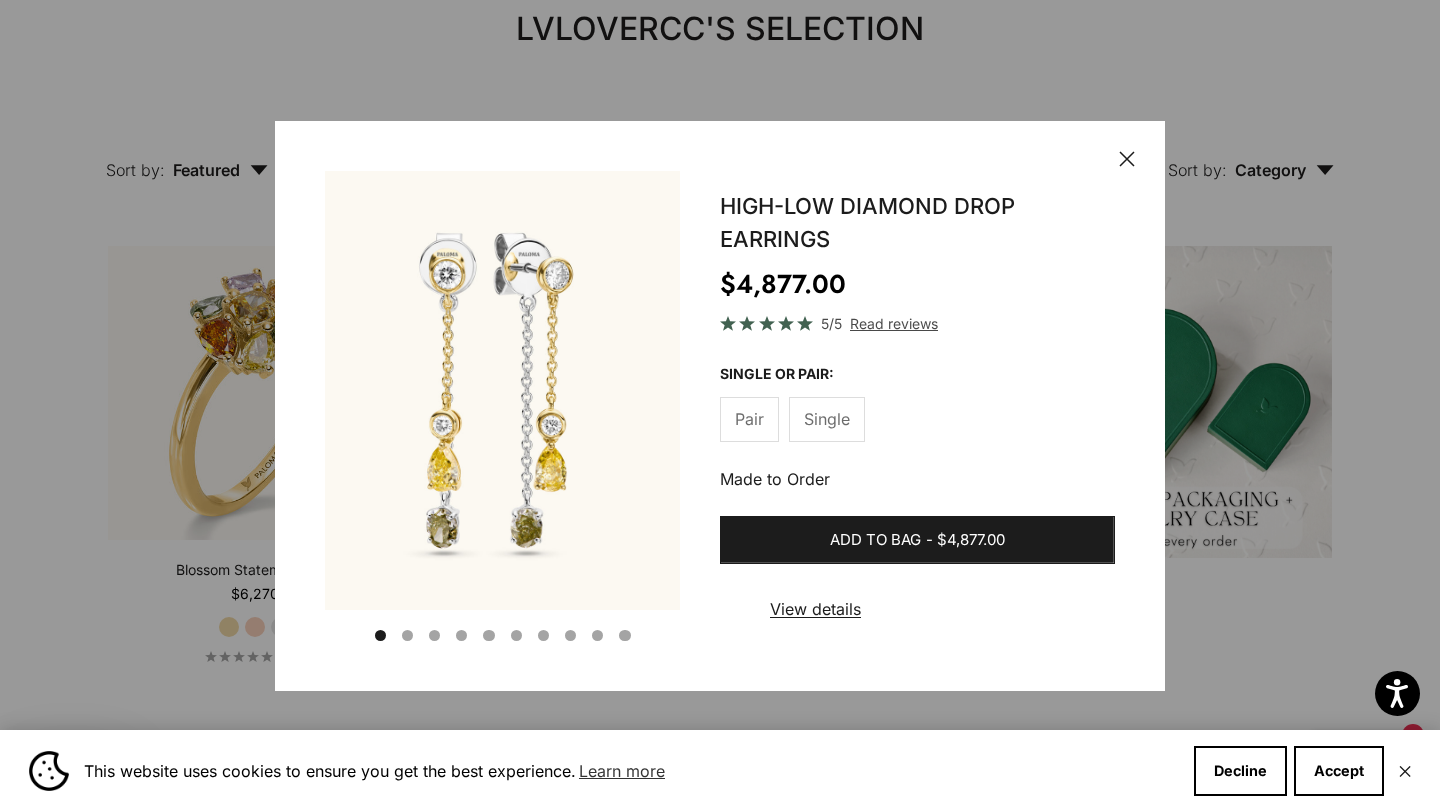 scroll, scrollTop: 0, scrollLeft: 1517, axis: horizontal 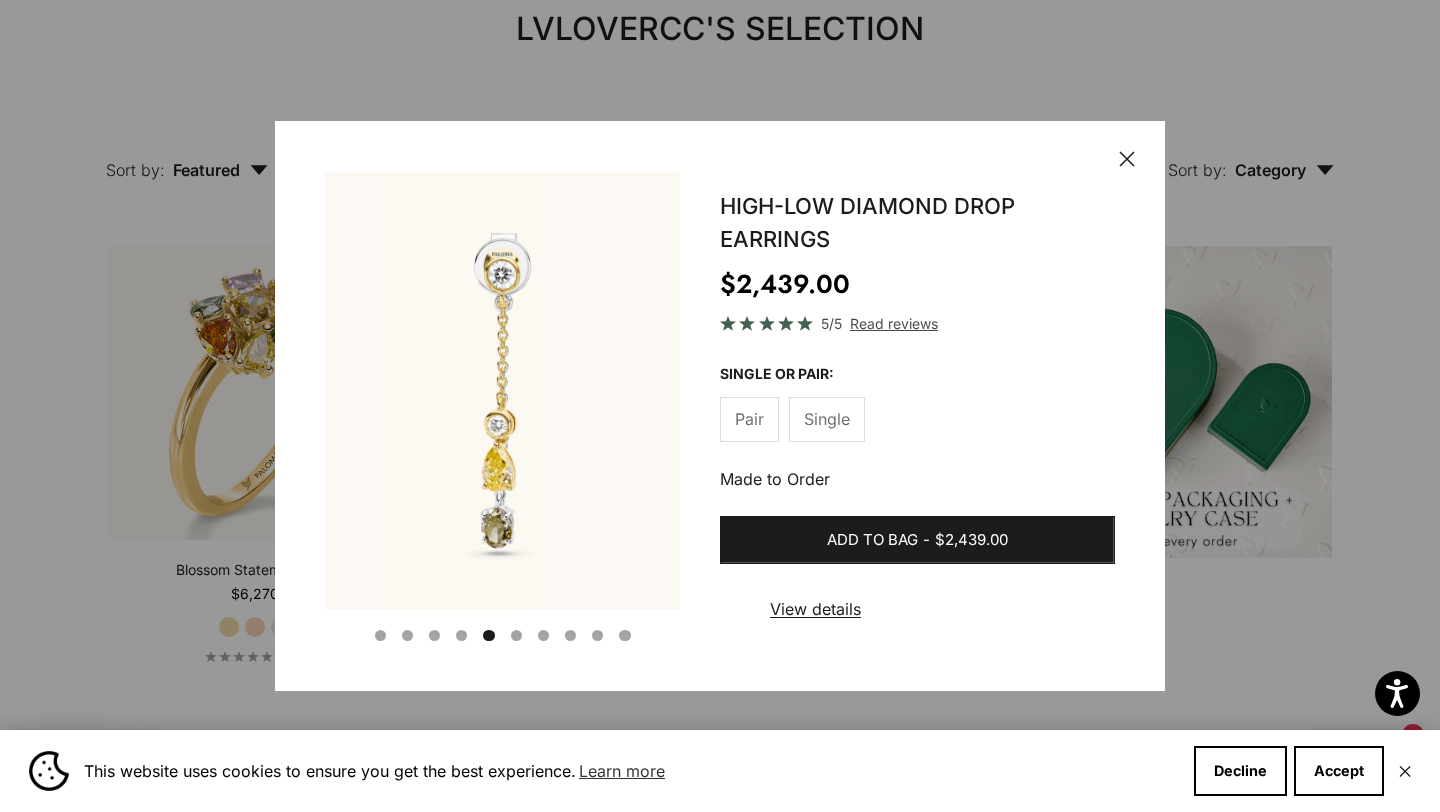 click on "Pair" at bounding box center [749, 419] 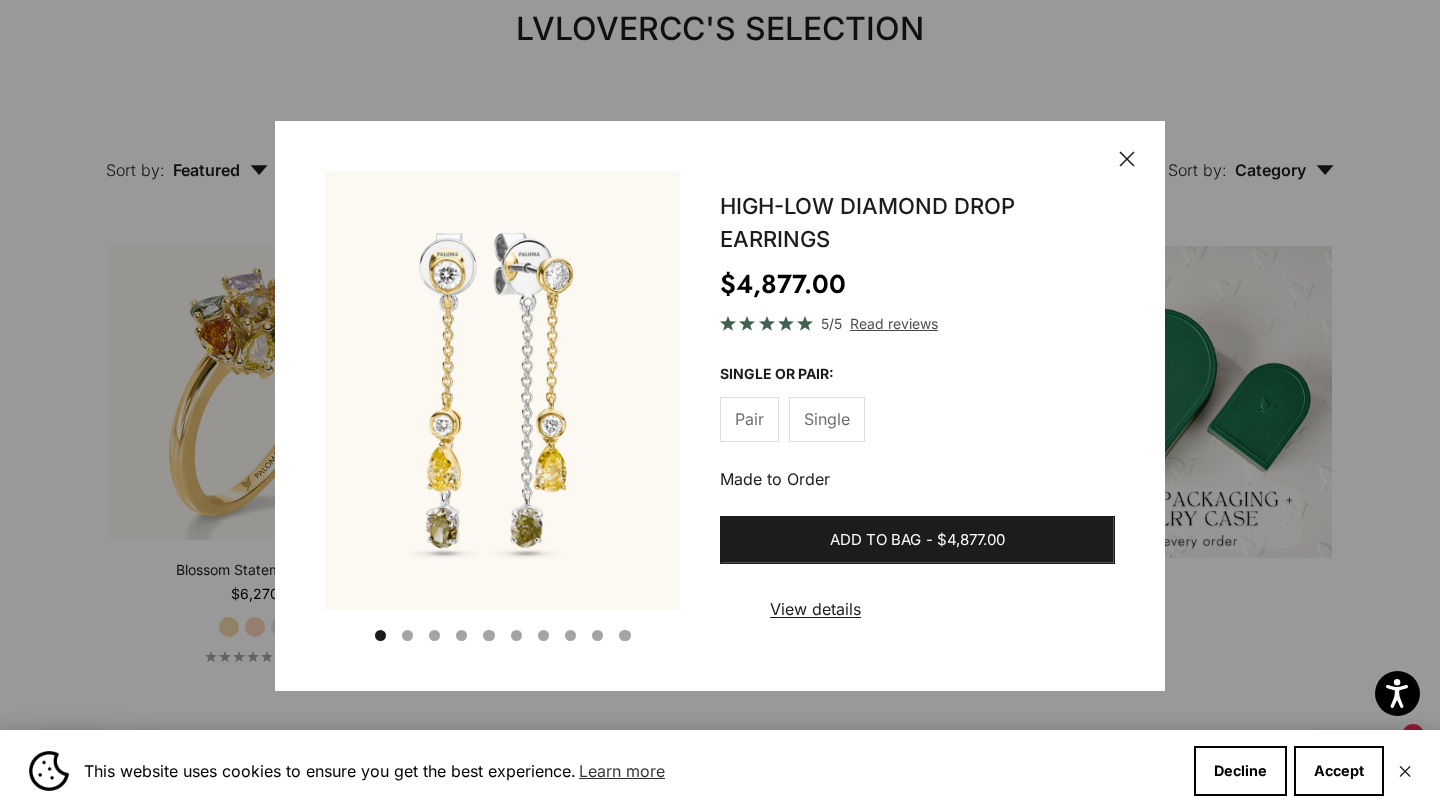 click 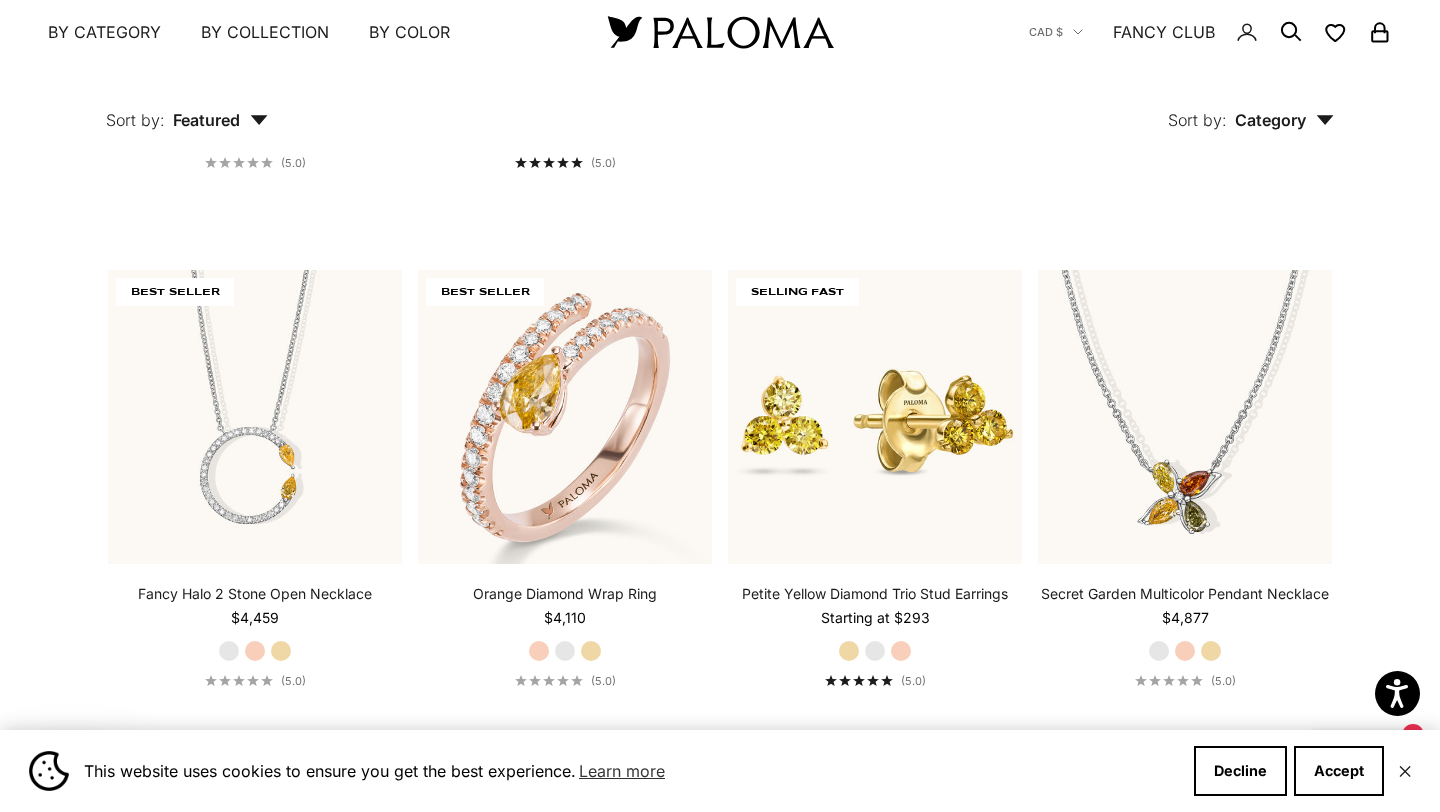 scroll, scrollTop: 659, scrollLeft: 0, axis: vertical 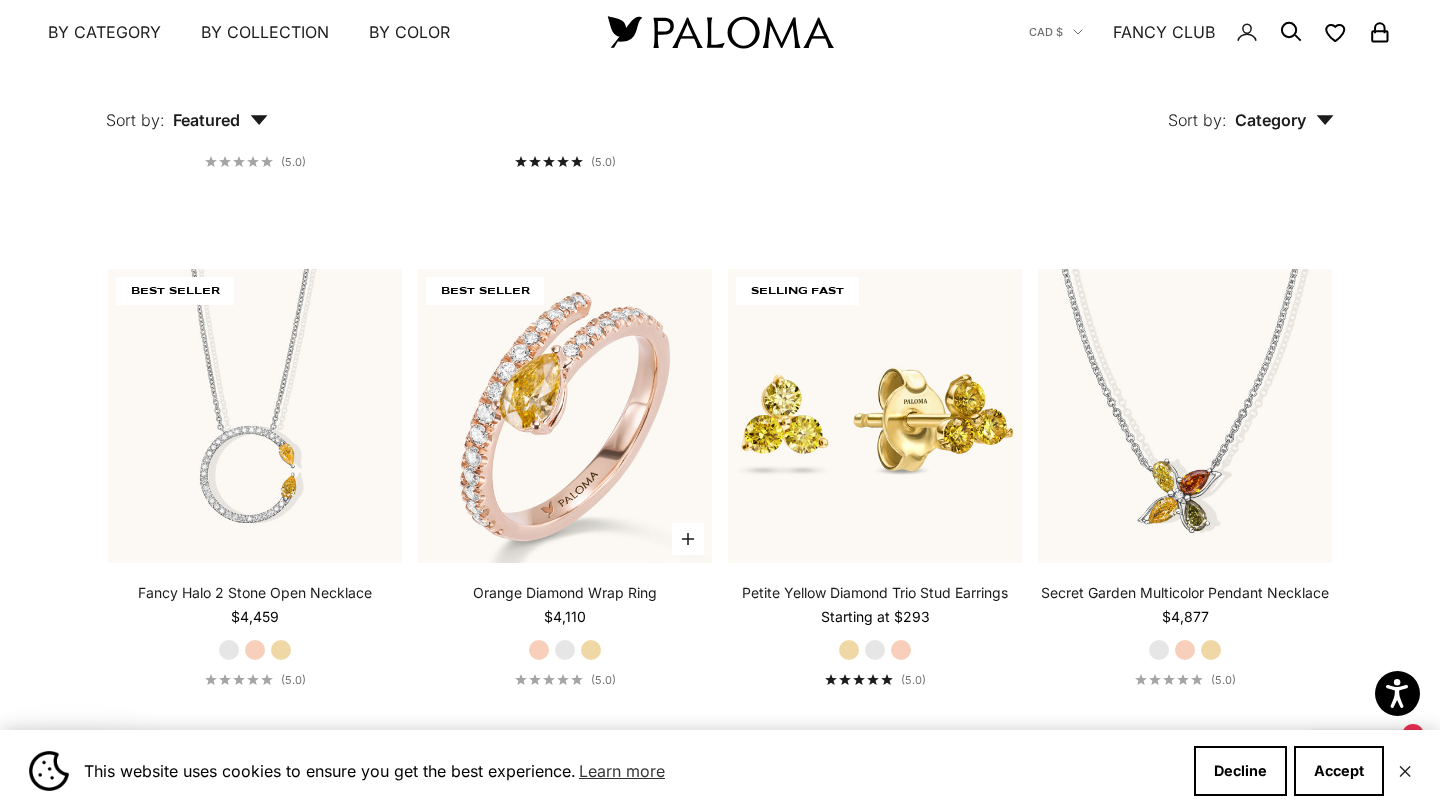 click on "White Gold" at bounding box center (565, 650) 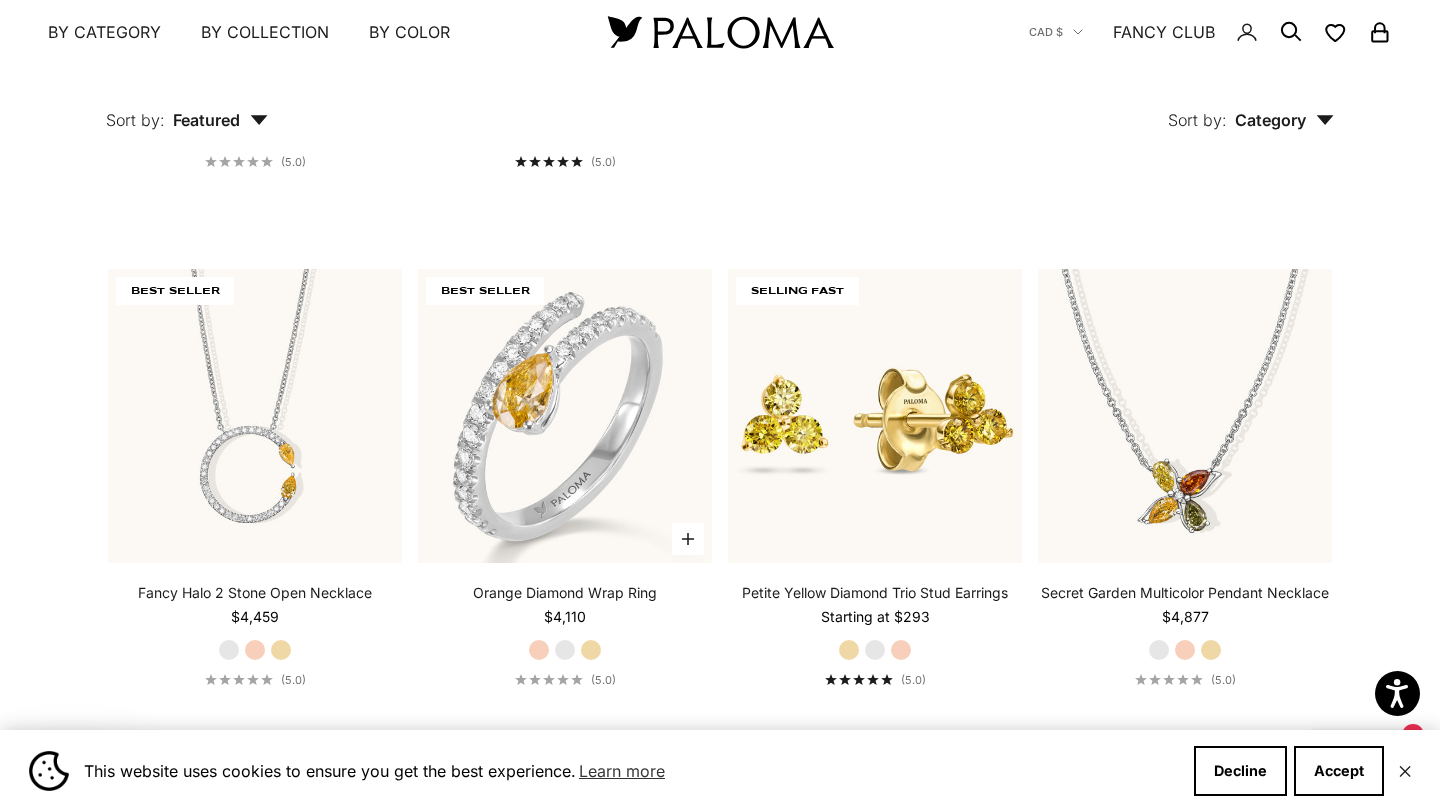 click on "Yellow Gold" at bounding box center [591, 650] 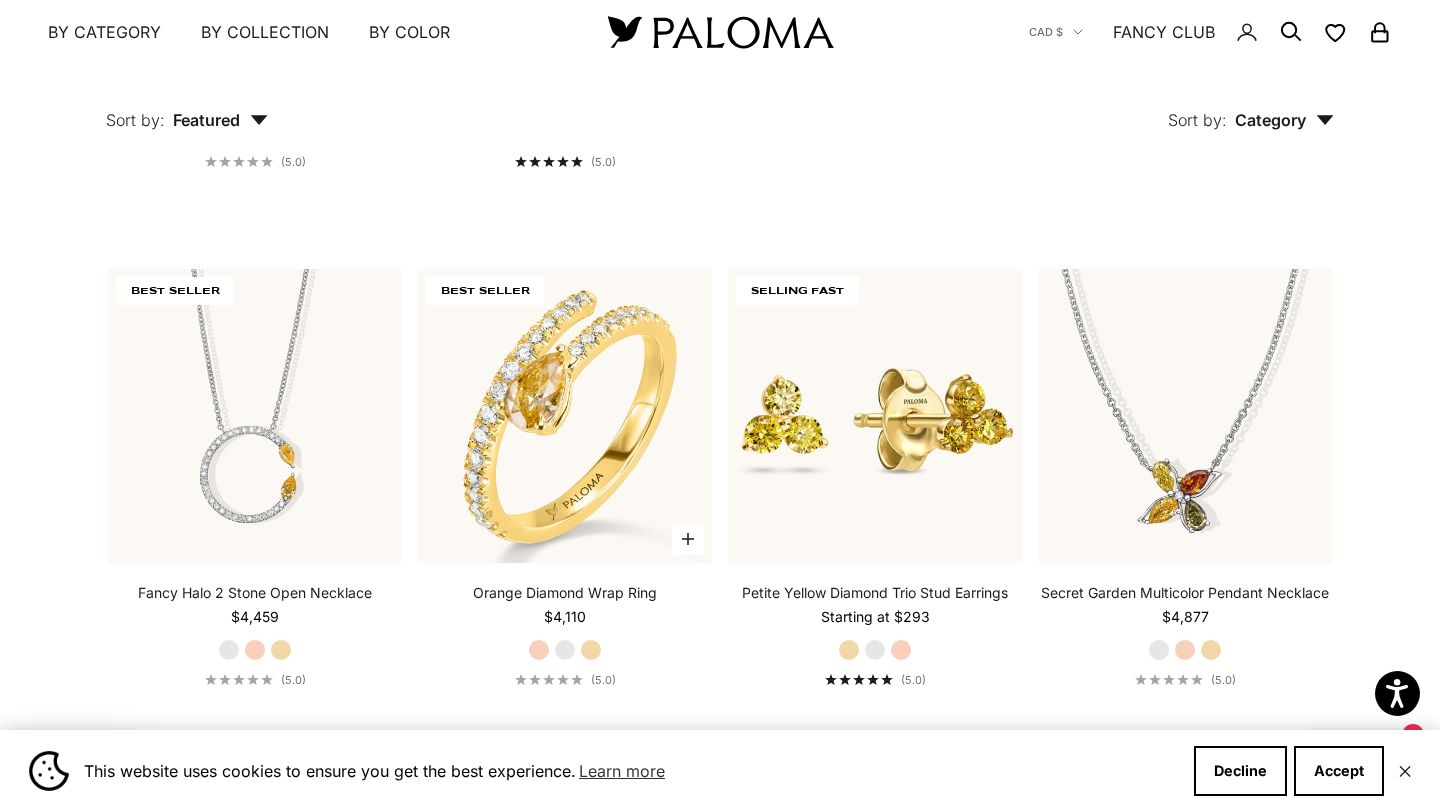 click on "Rose Gold" at bounding box center (539, 650) 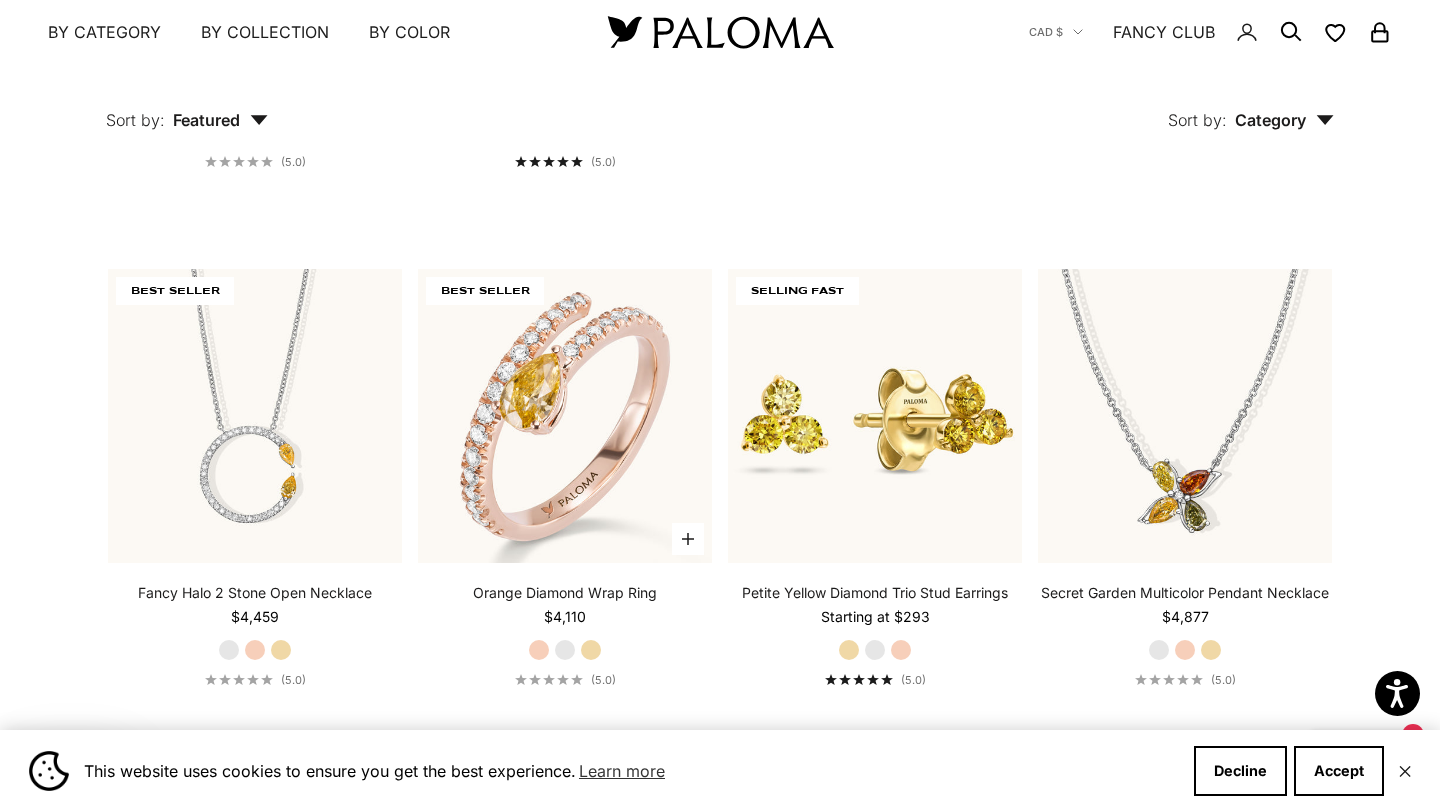 click on "White Gold" at bounding box center [565, 650] 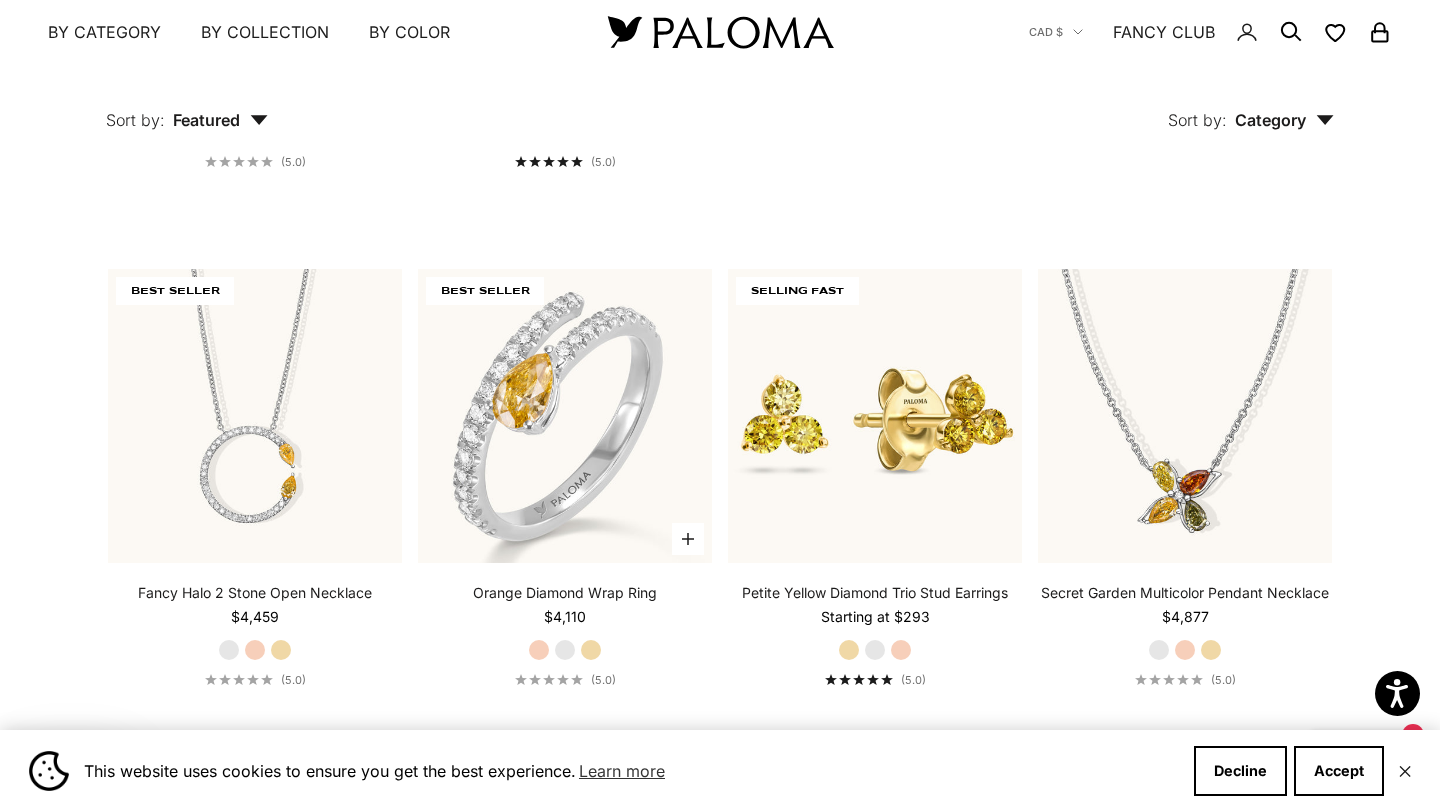 click on "Orange Diamond Wrap Ring
Starting at $4,110
Rose Gold
White Gold
Yellow Gold
(5.0)" at bounding box center [565, 635] 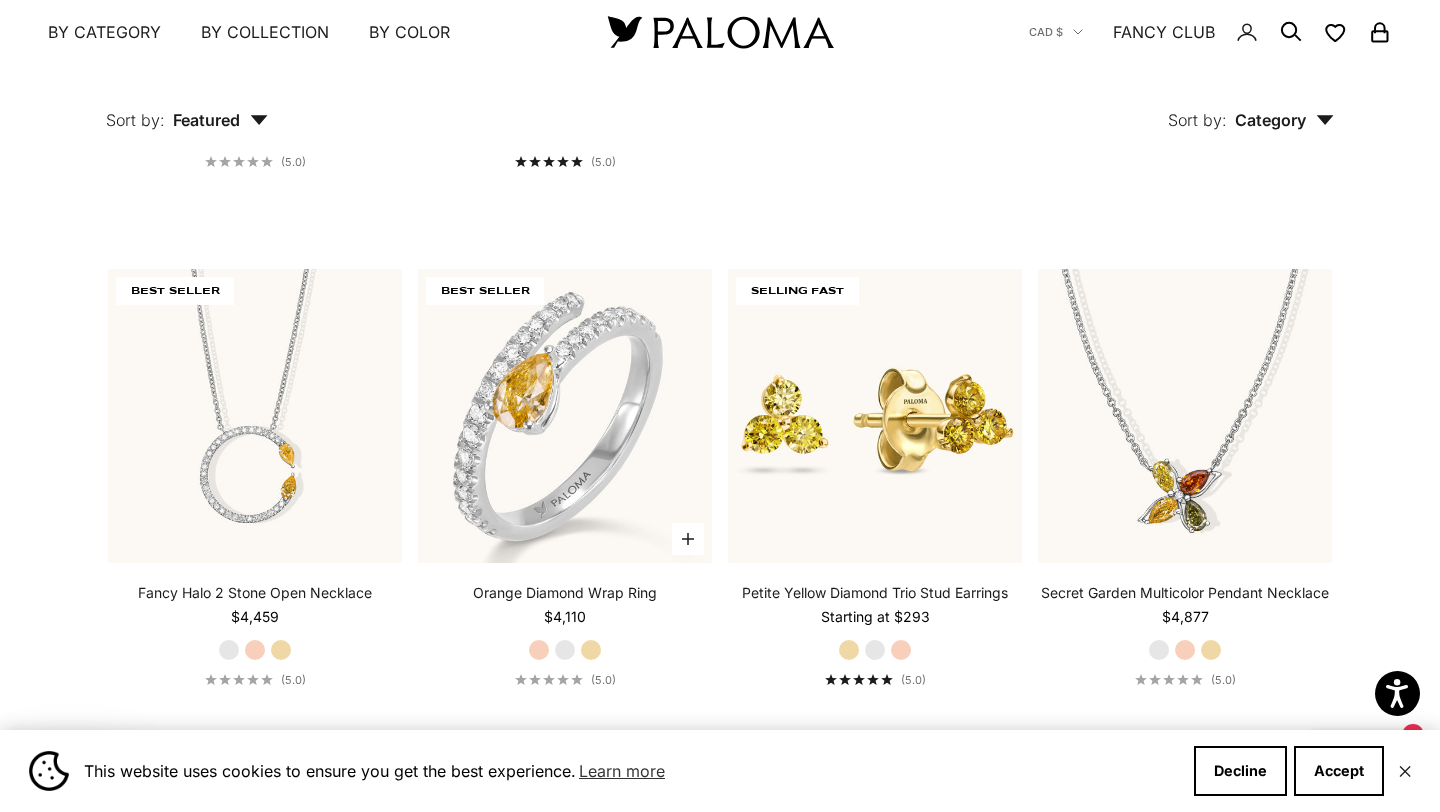 click on "Yellow Gold" at bounding box center (591, 650) 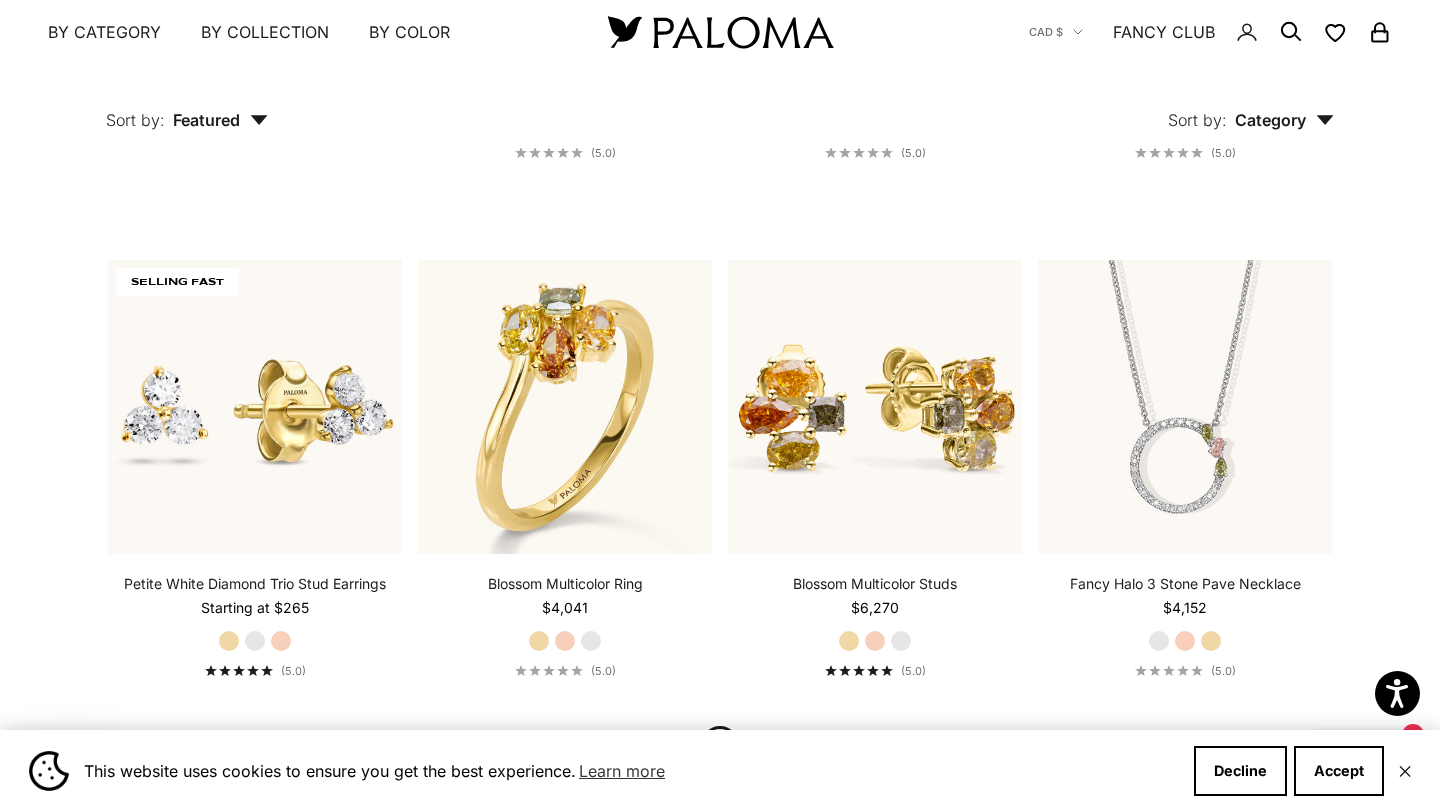 scroll, scrollTop: 1705, scrollLeft: 0, axis: vertical 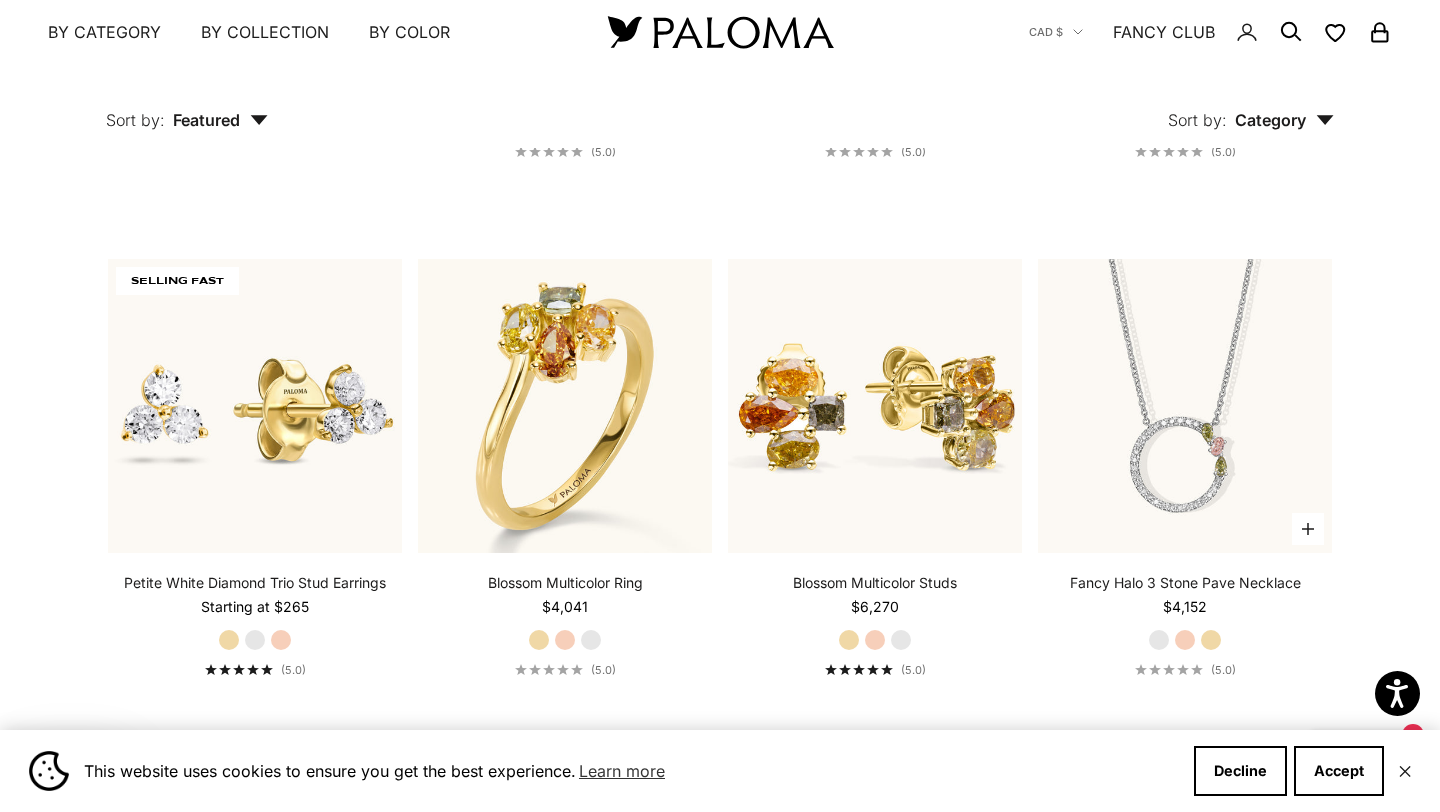 click on "White Gold
Rose Gold
Yellow Gold" at bounding box center [1185, 640] 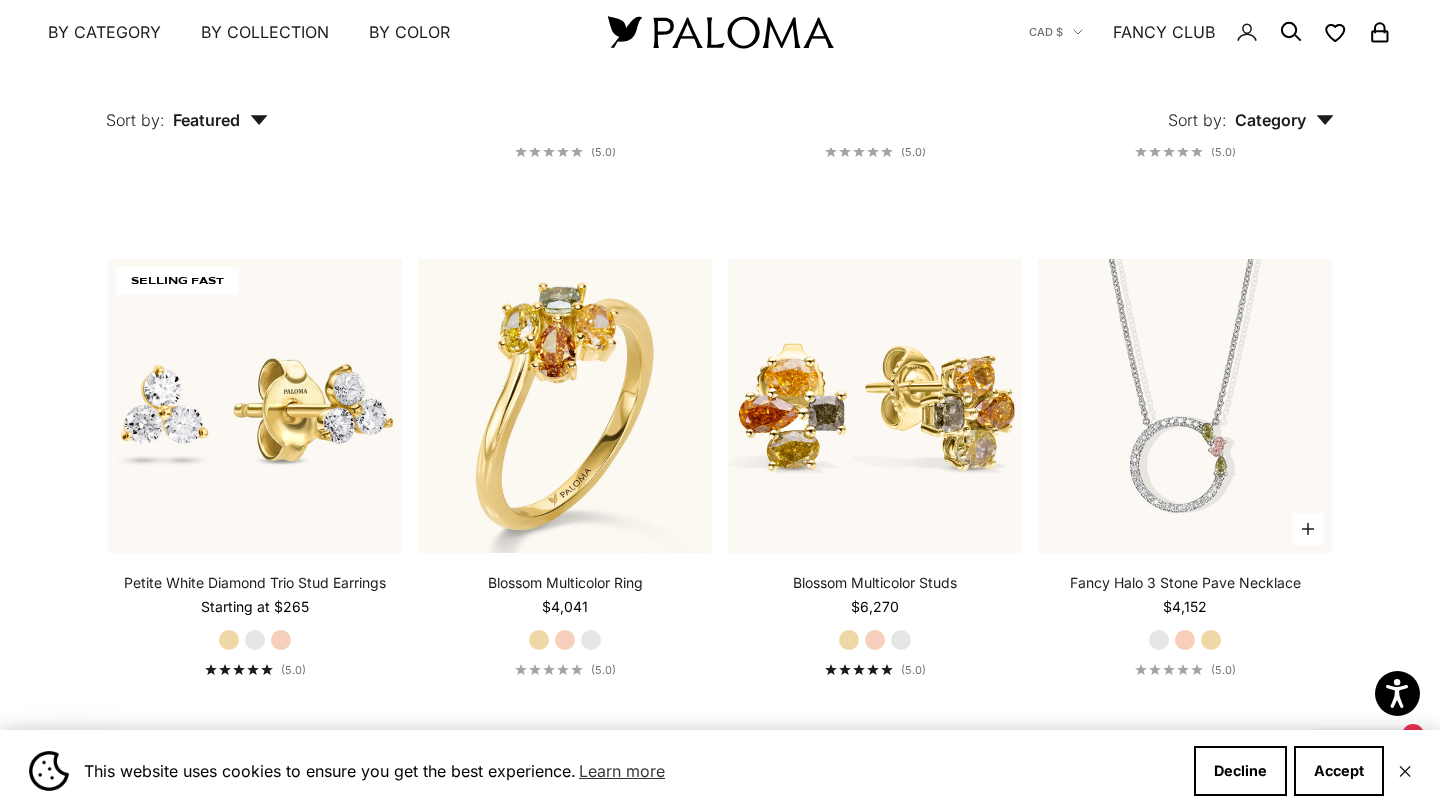 click on "Rose Gold" at bounding box center (1185, 640) 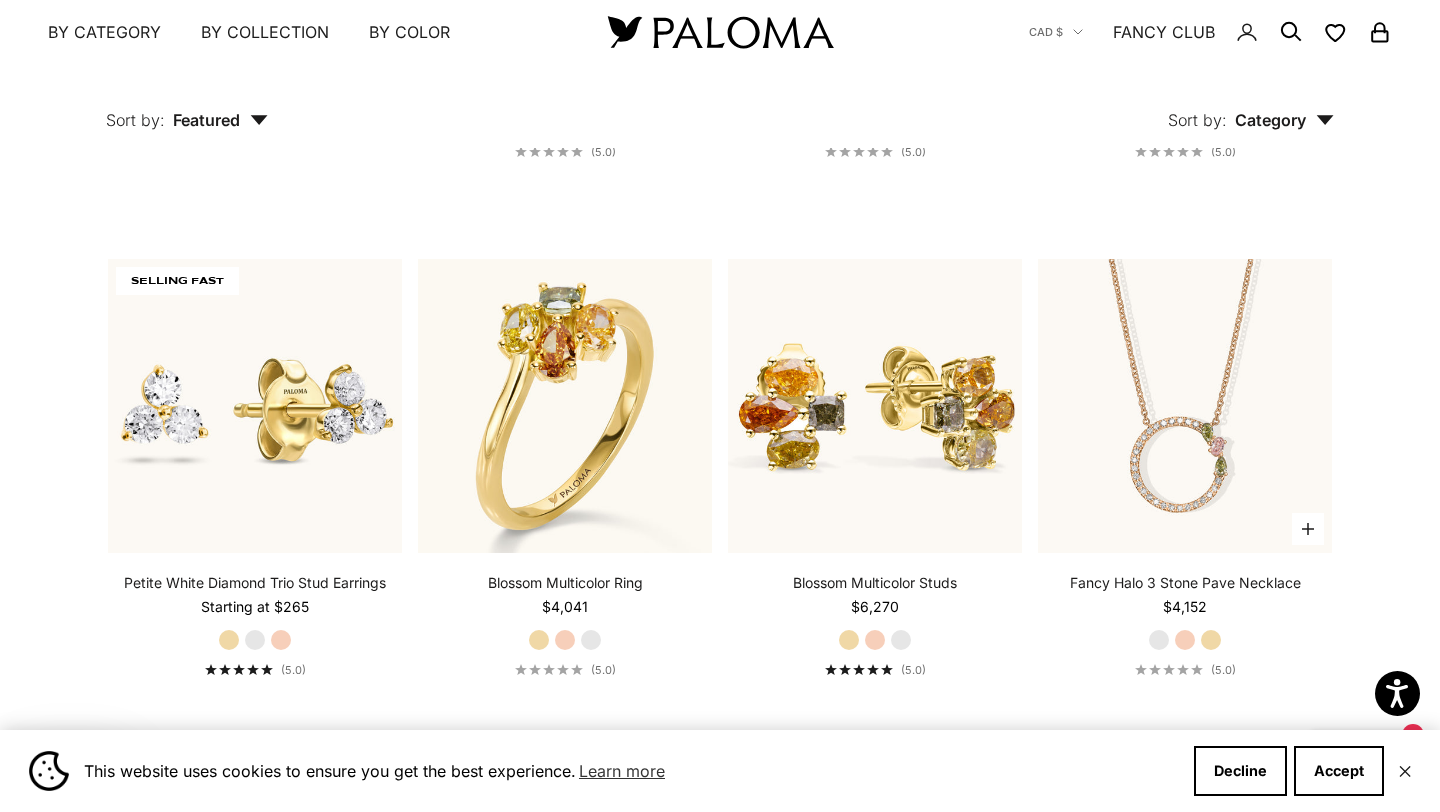 click on "Yellow Gold" at bounding box center (1211, 640) 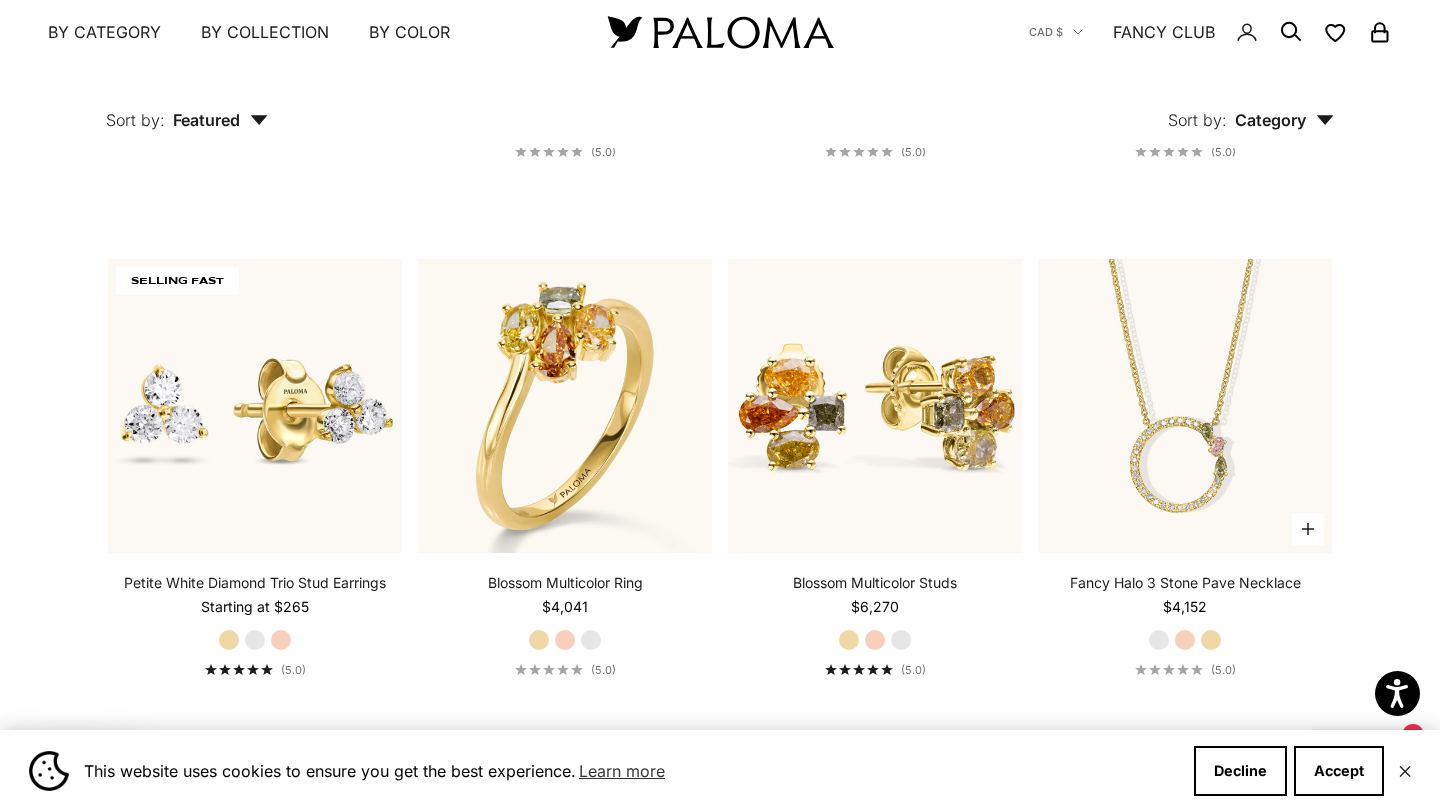 click on "White Gold" at bounding box center [1159, 640] 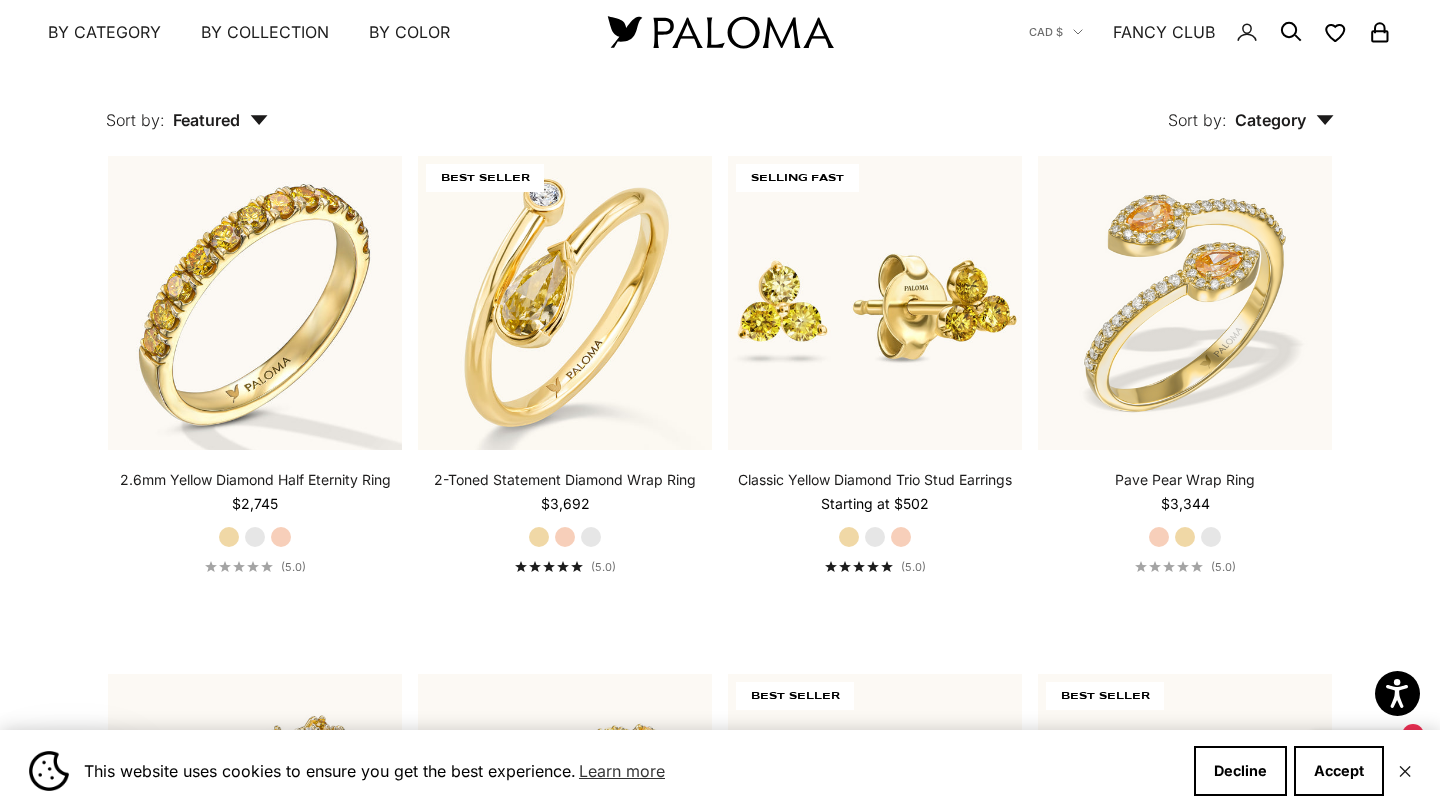 scroll, scrollTop: 4401, scrollLeft: 0, axis: vertical 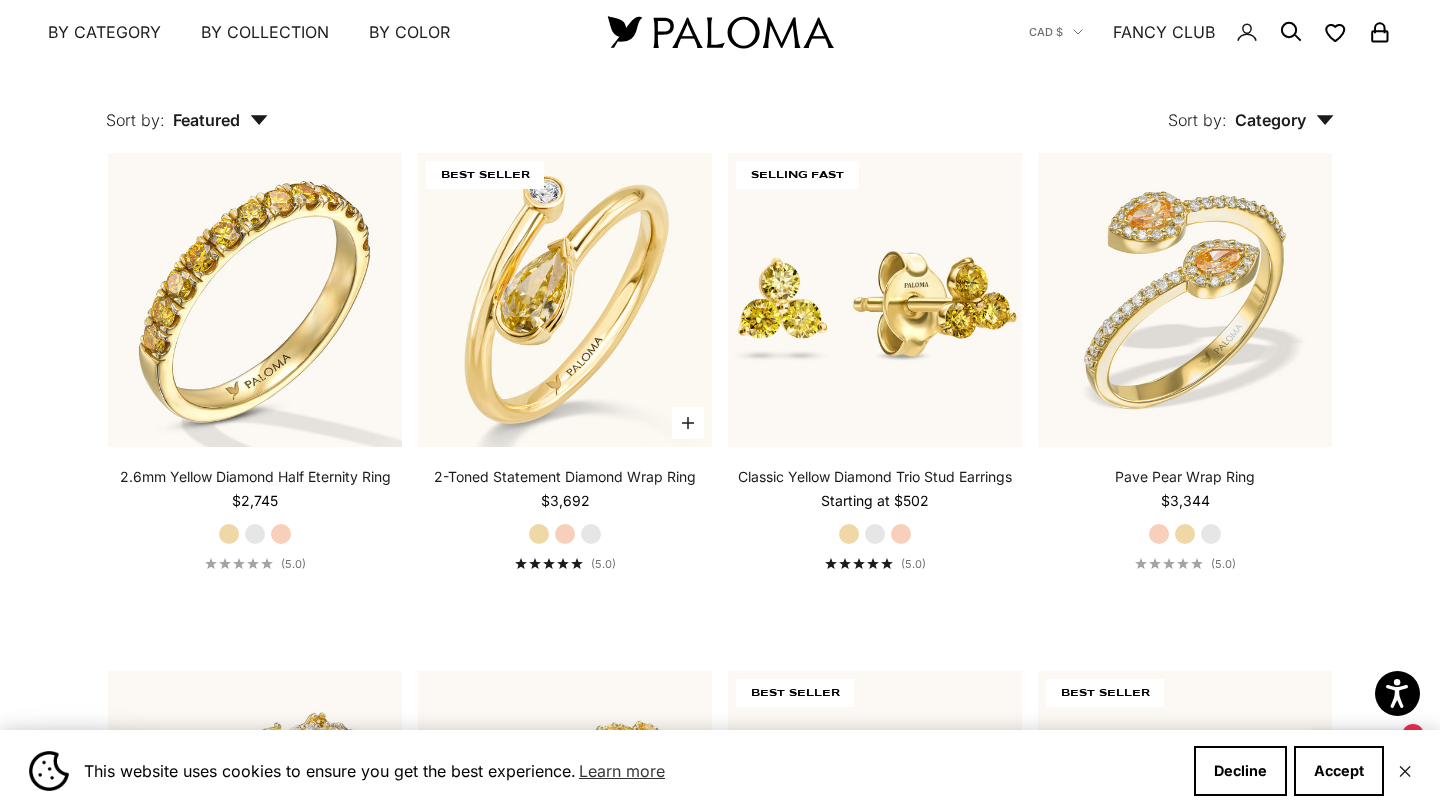 click on "Rose Gold" at bounding box center (565, 534) 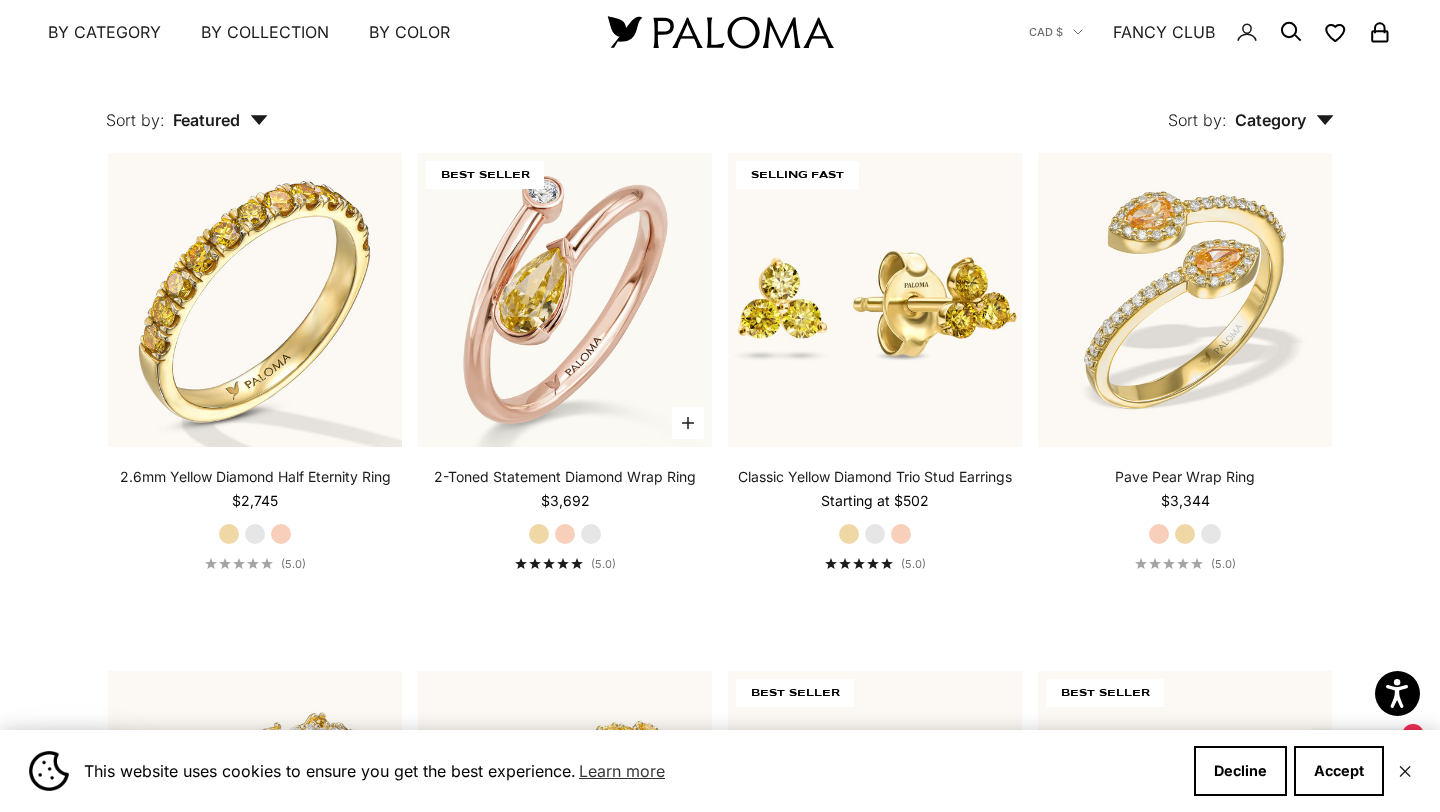 click on "White Gold" at bounding box center (591, 534) 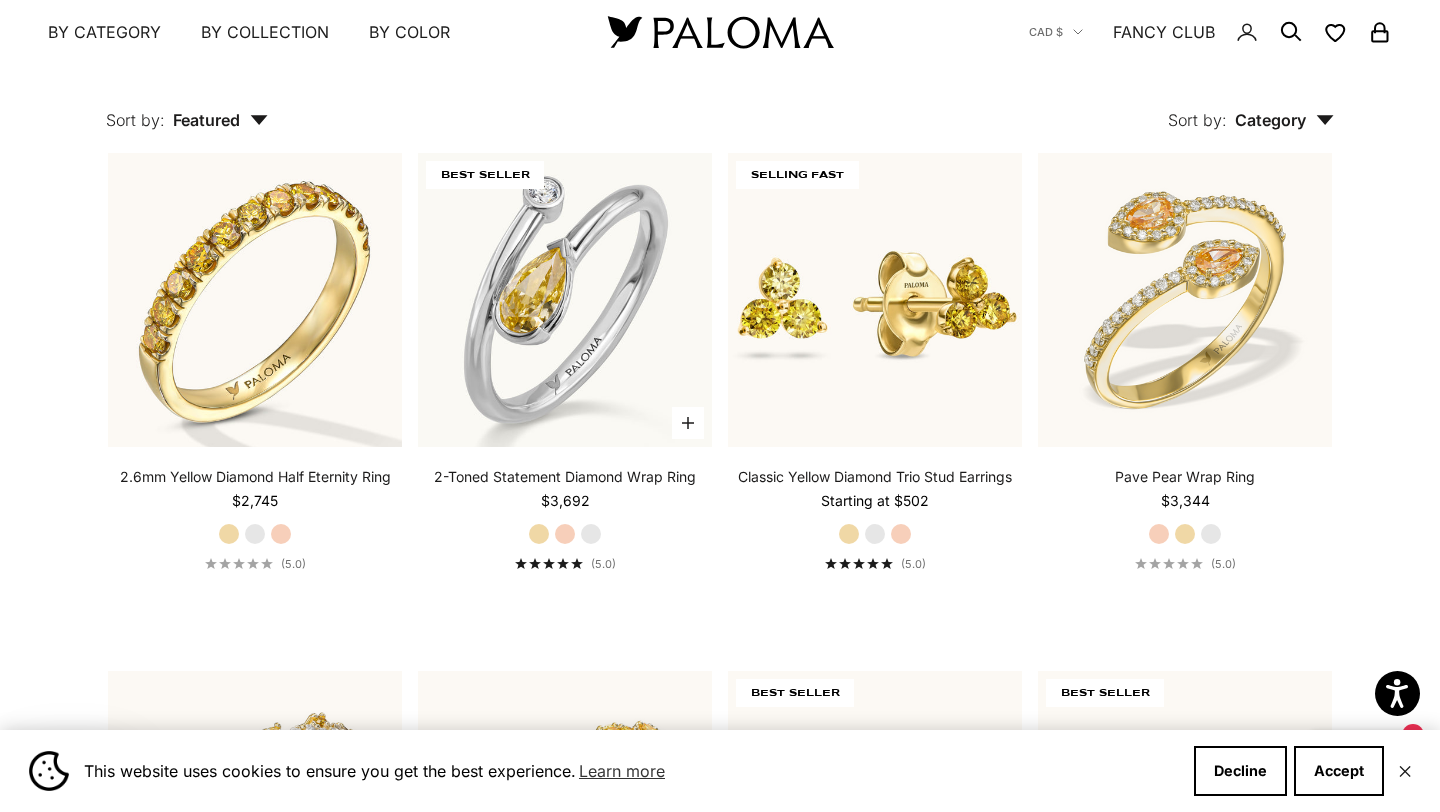 click on "Yellow Gold" at bounding box center [539, 534] 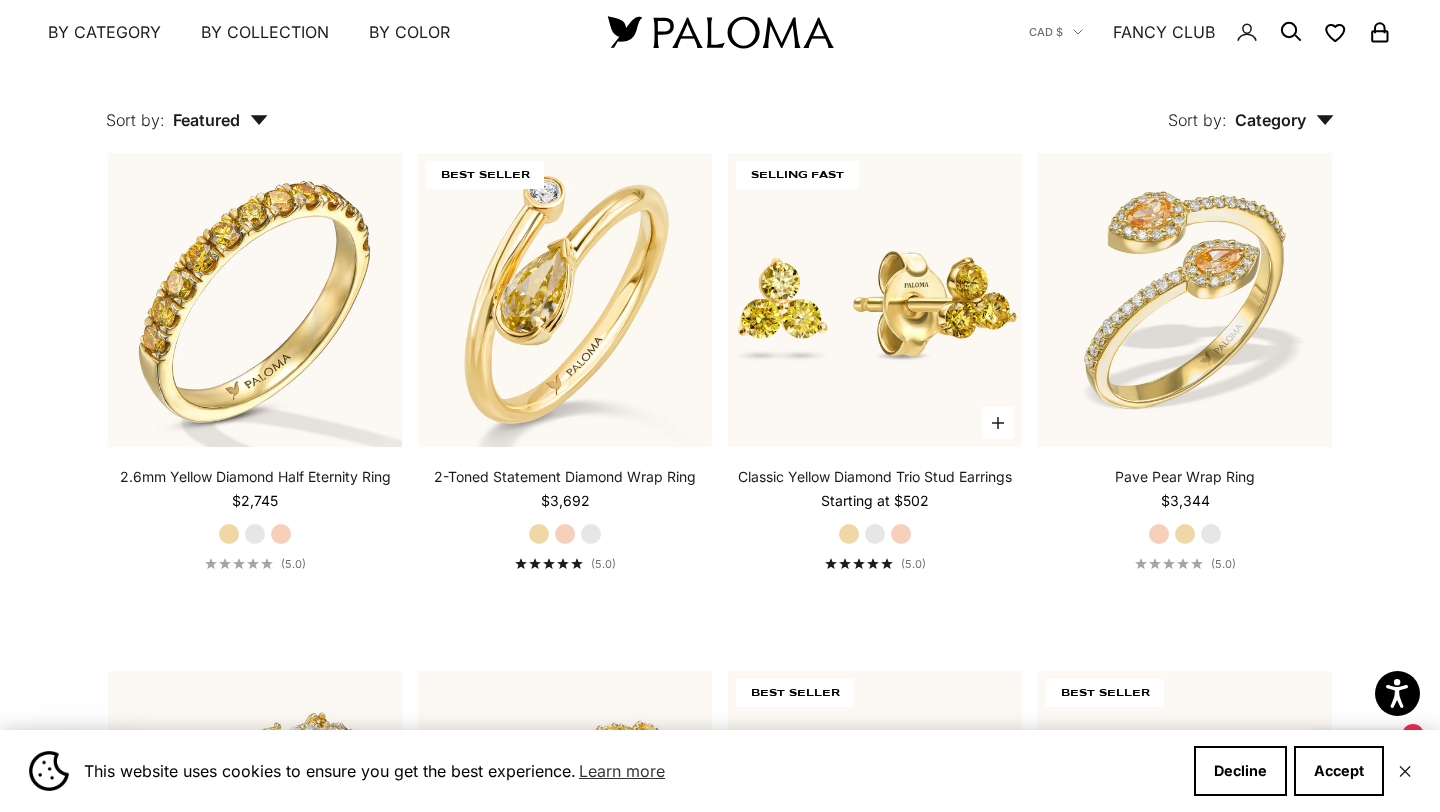 click on "White Gold" at bounding box center (875, 534) 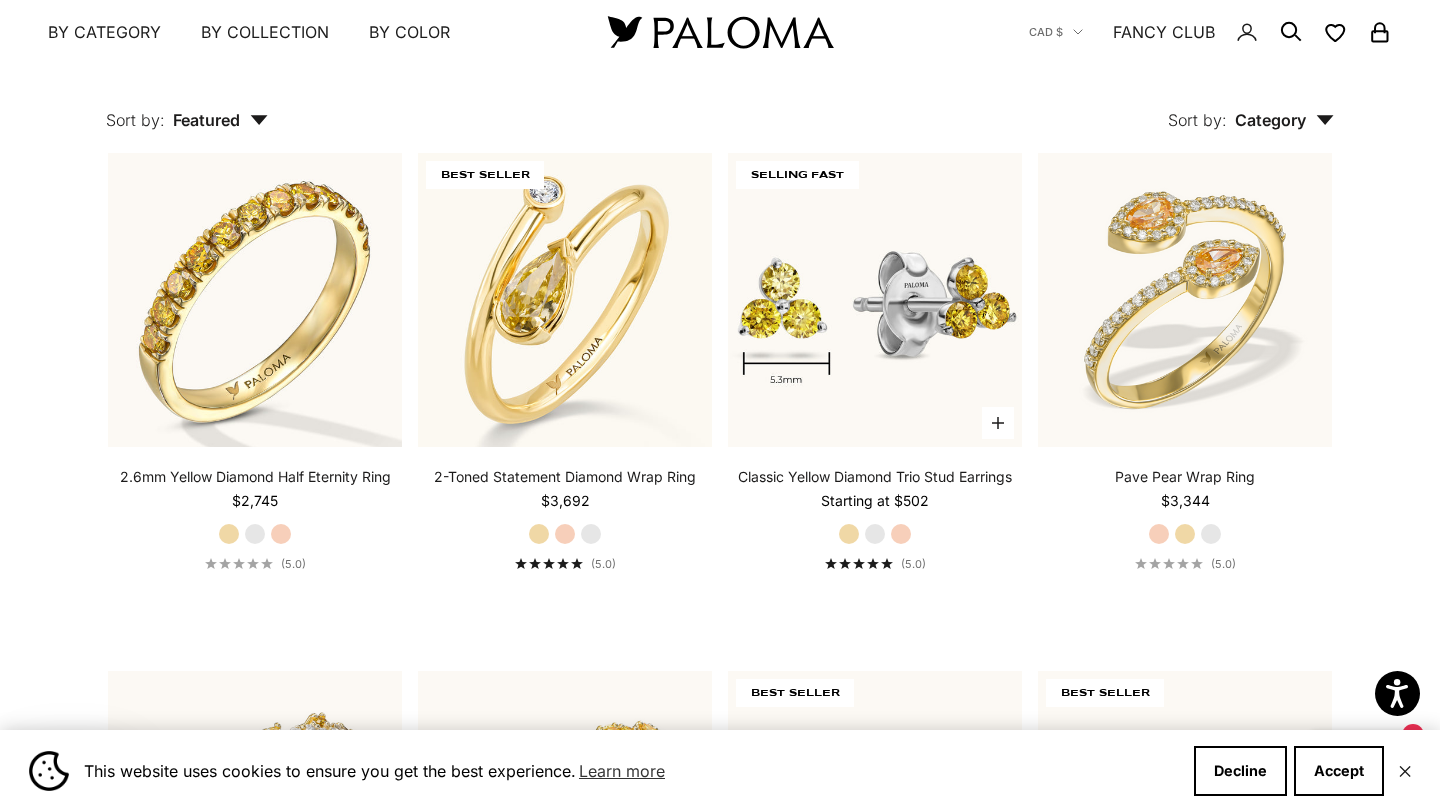 click on "Rose Gold" at bounding box center [901, 534] 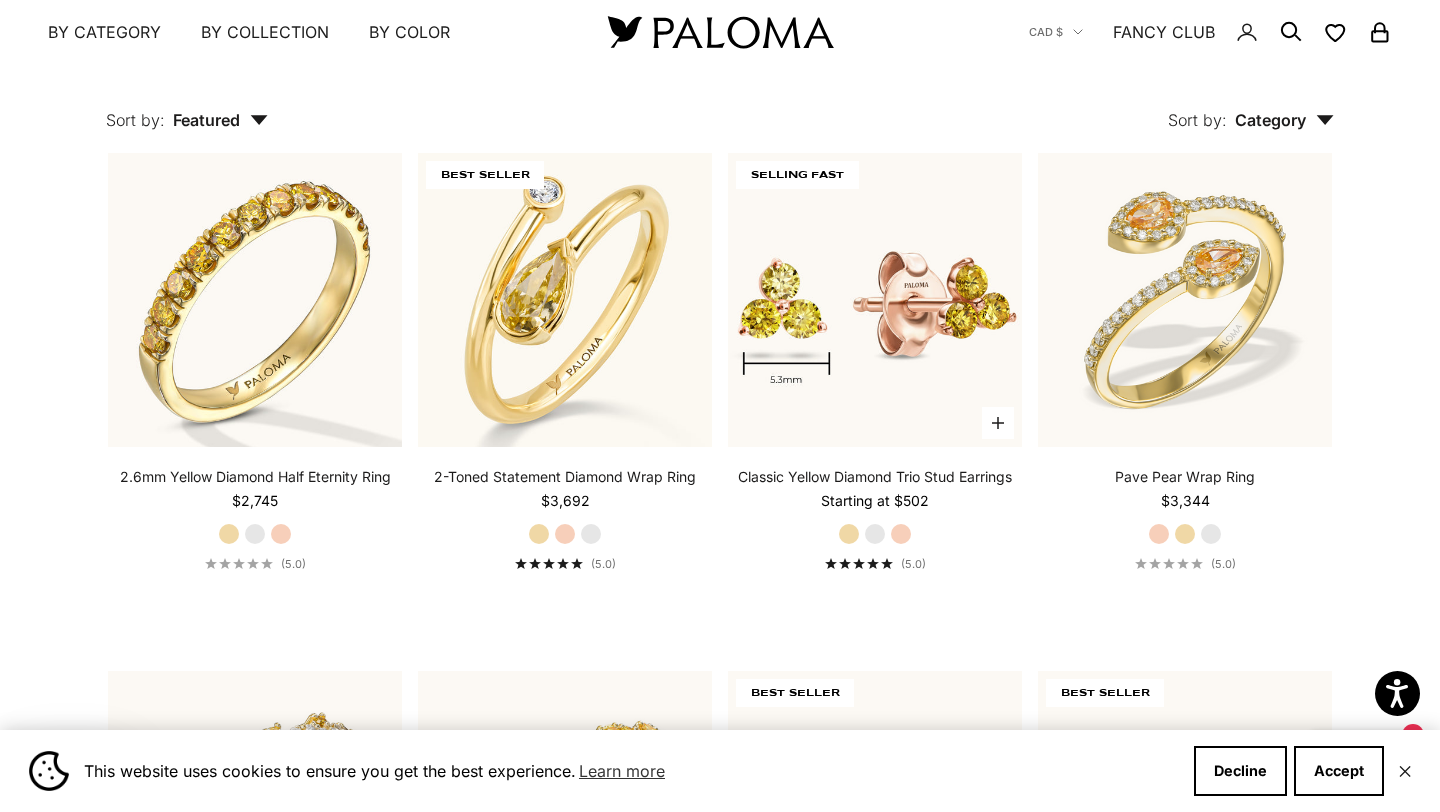 click on "Yellow Gold" at bounding box center (849, 534) 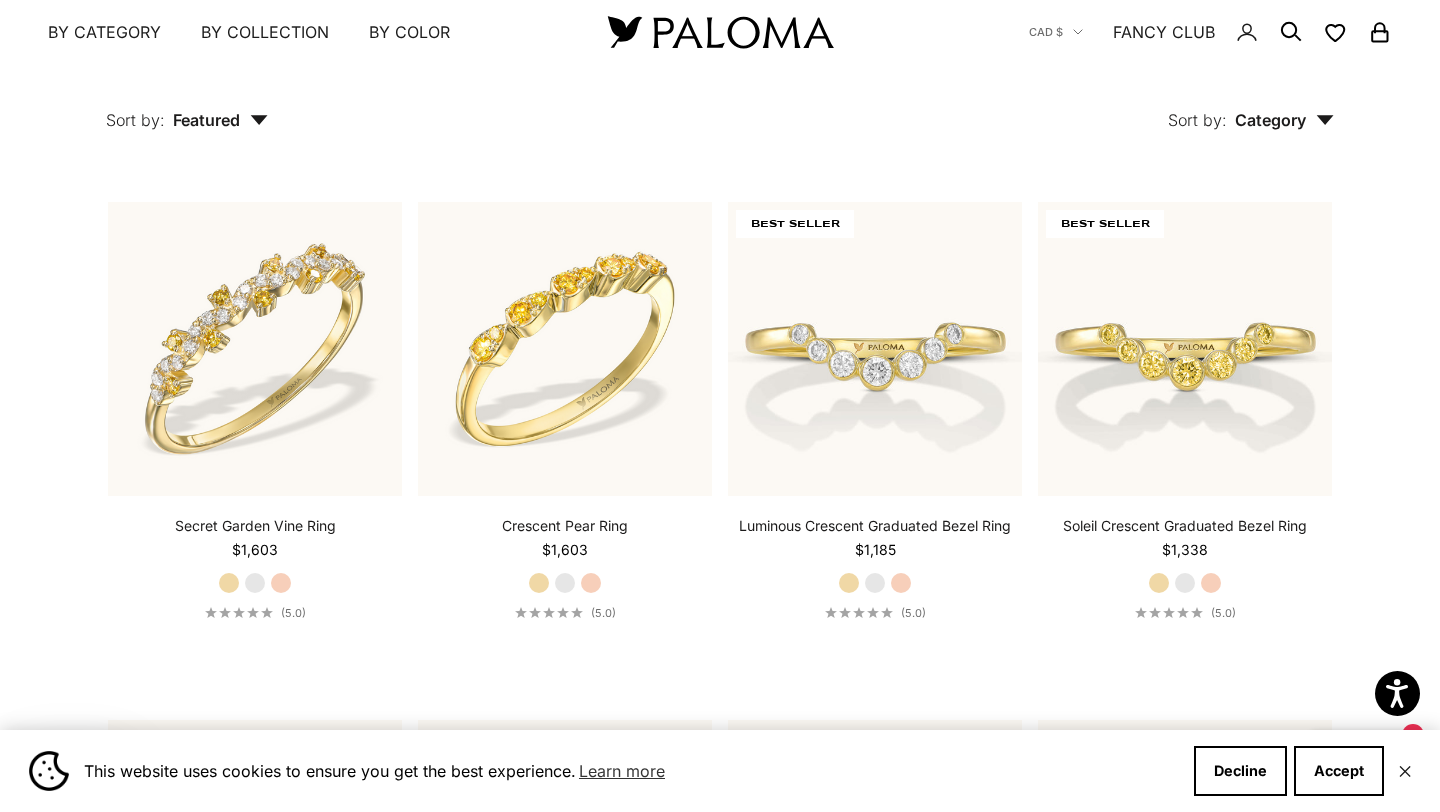 scroll, scrollTop: 4871, scrollLeft: 0, axis: vertical 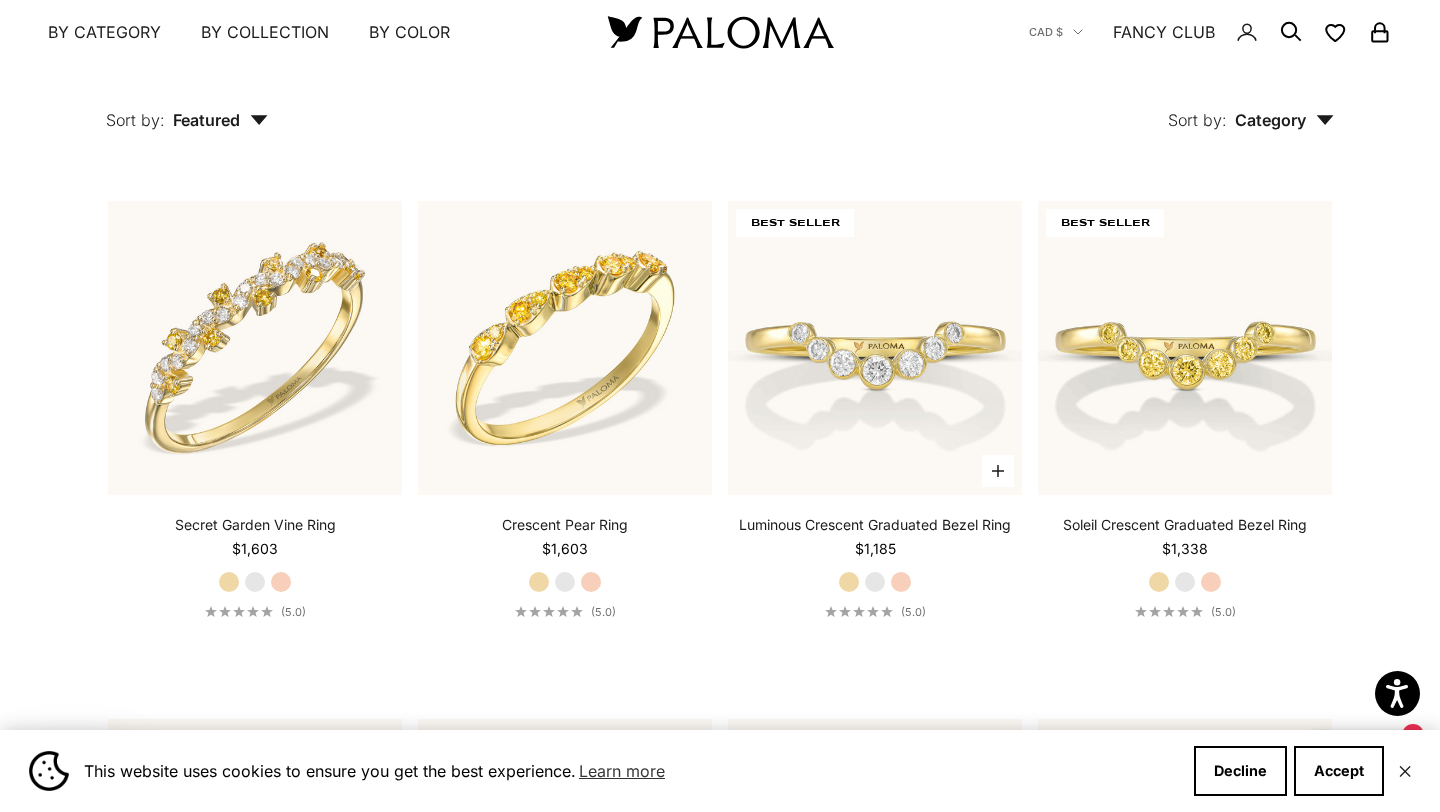 click on "White Gold" at bounding box center [875, 582] 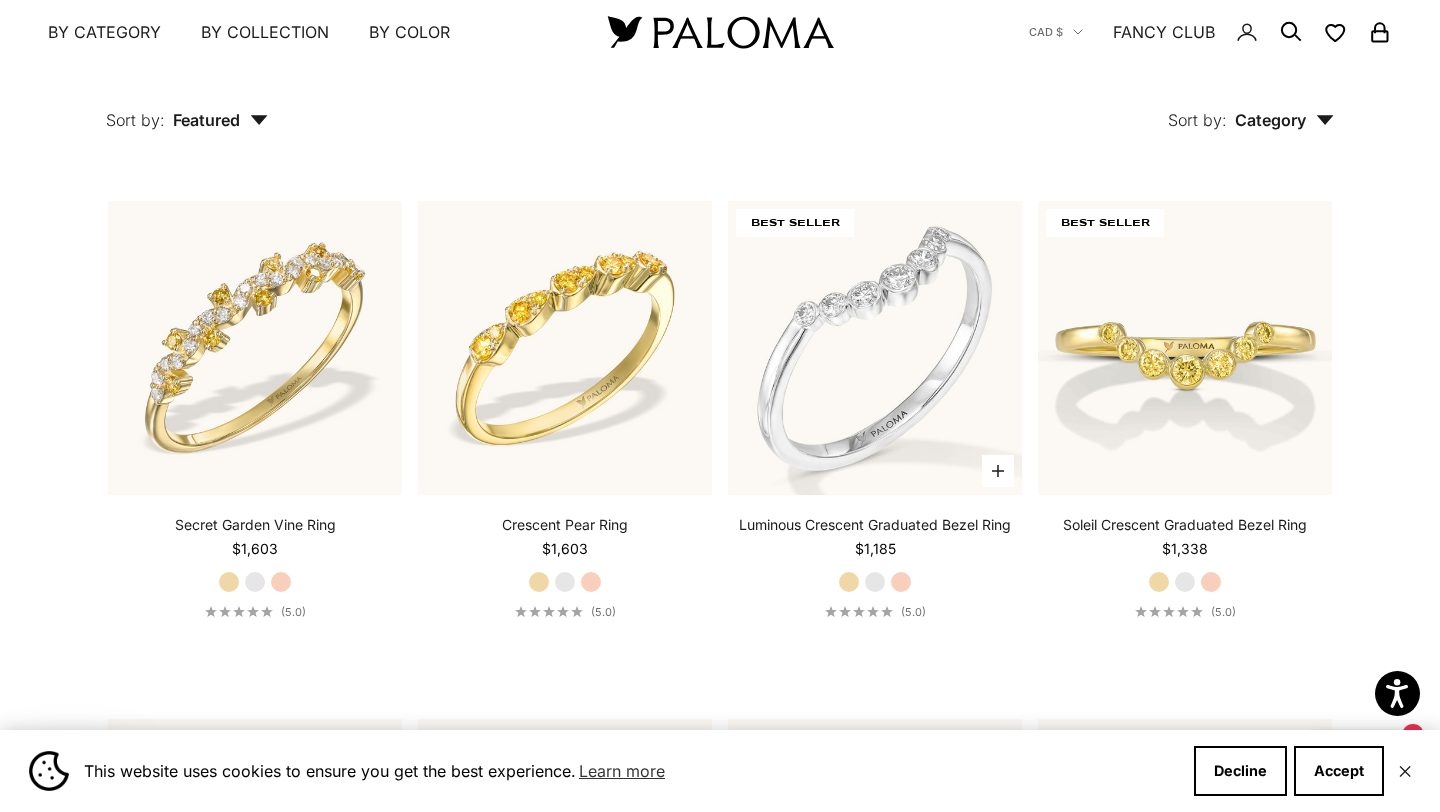 click on "Rose Gold" at bounding box center [901, 582] 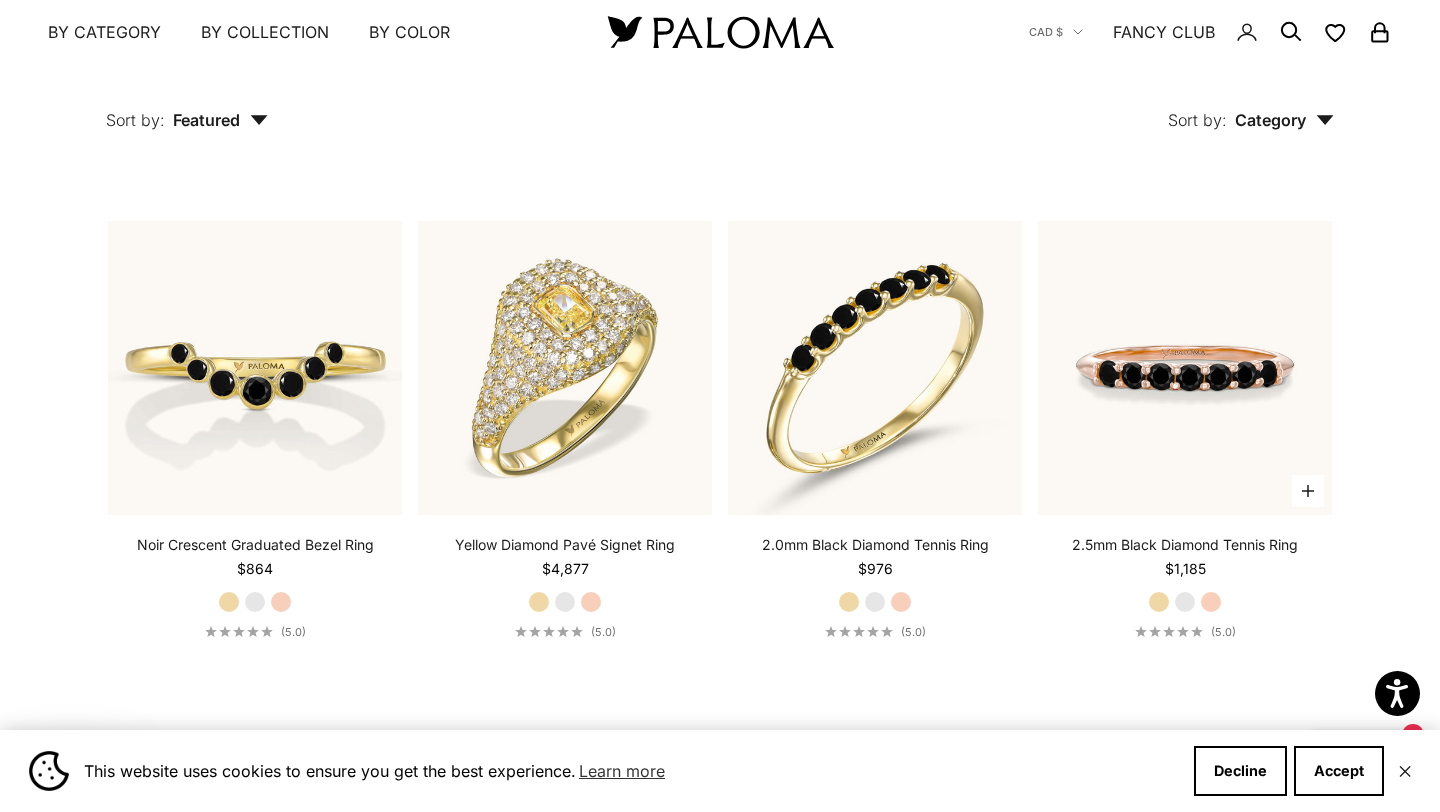 scroll, scrollTop: 5380, scrollLeft: 0, axis: vertical 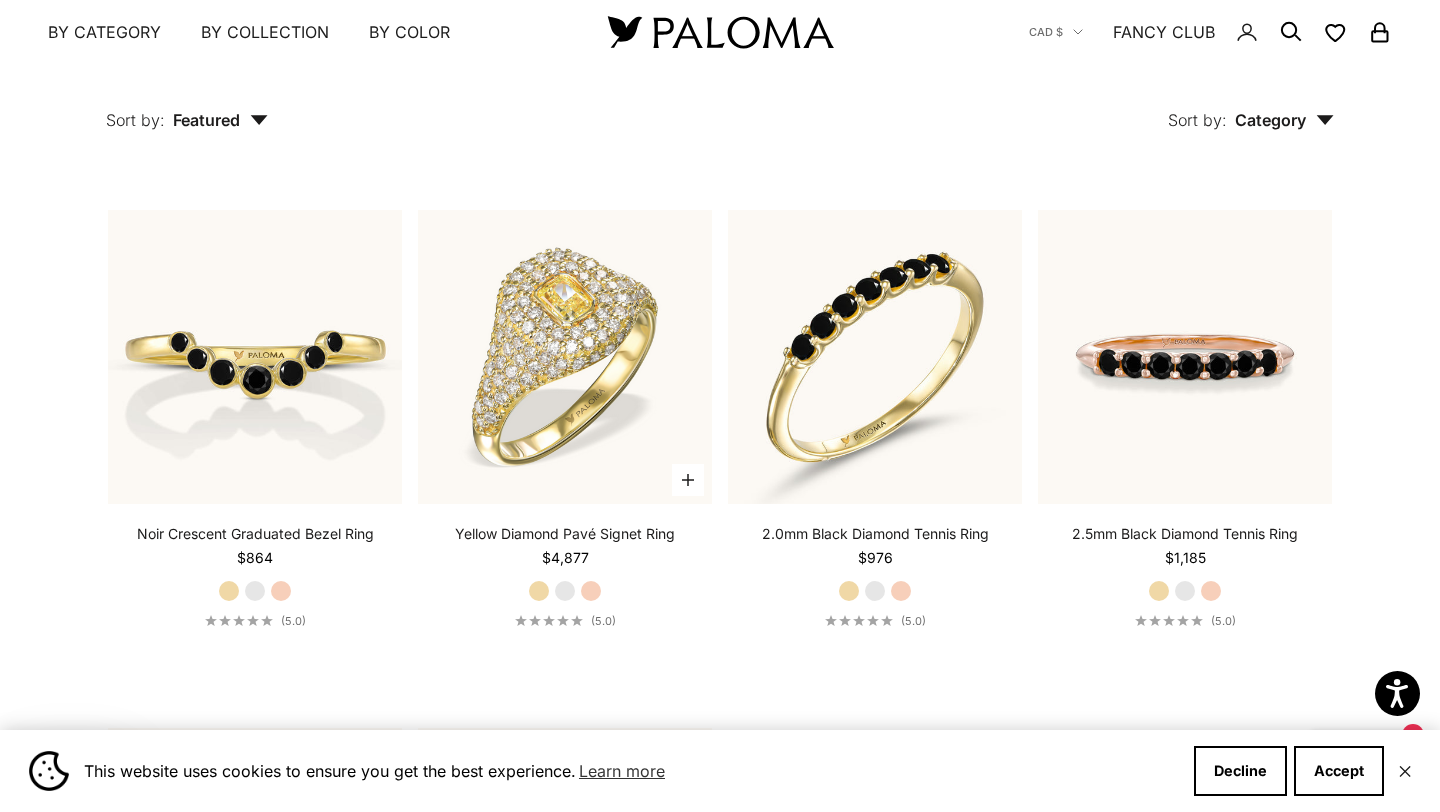 click on "White Gold" at bounding box center [565, 591] 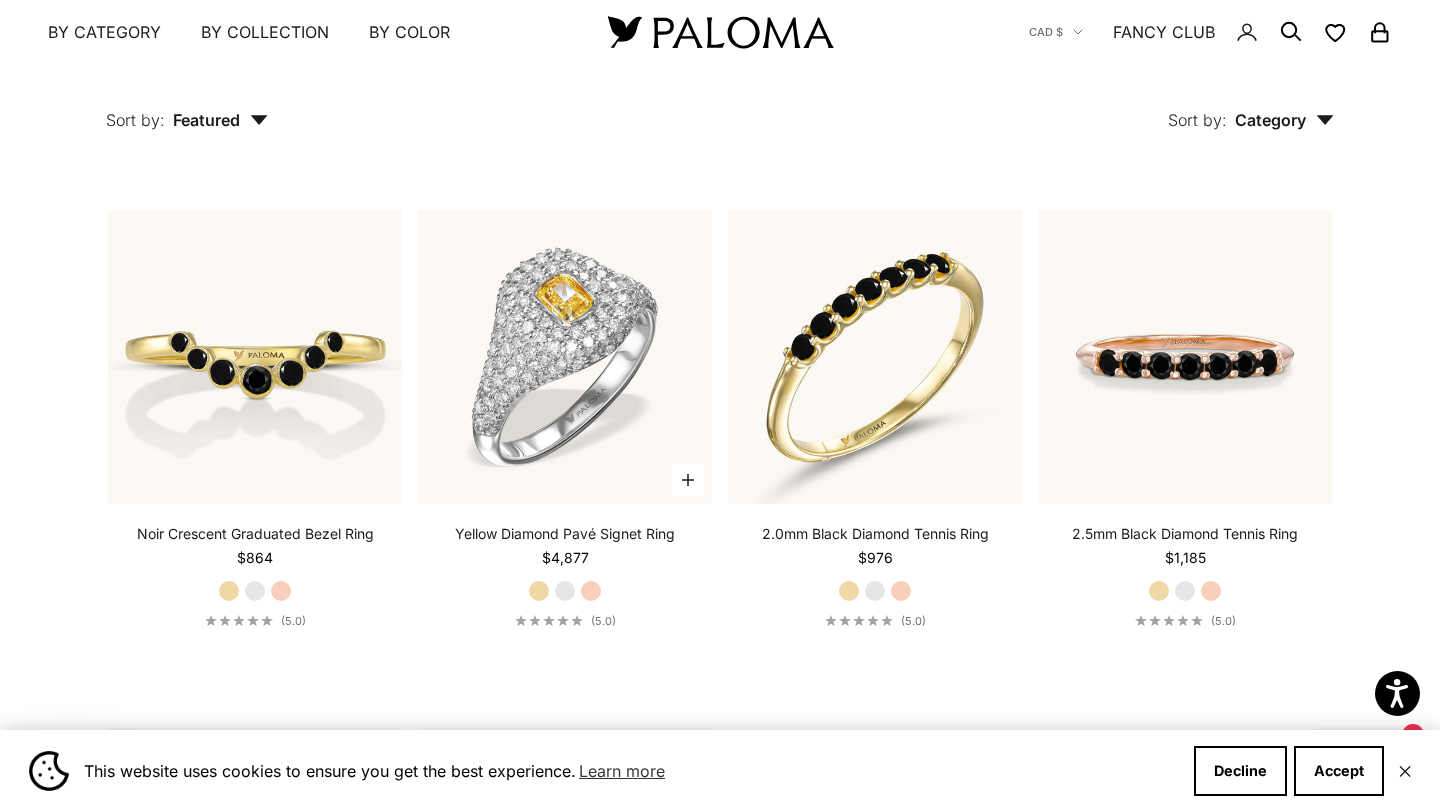 click on "Rose Gold" at bounding box center (591, 591) 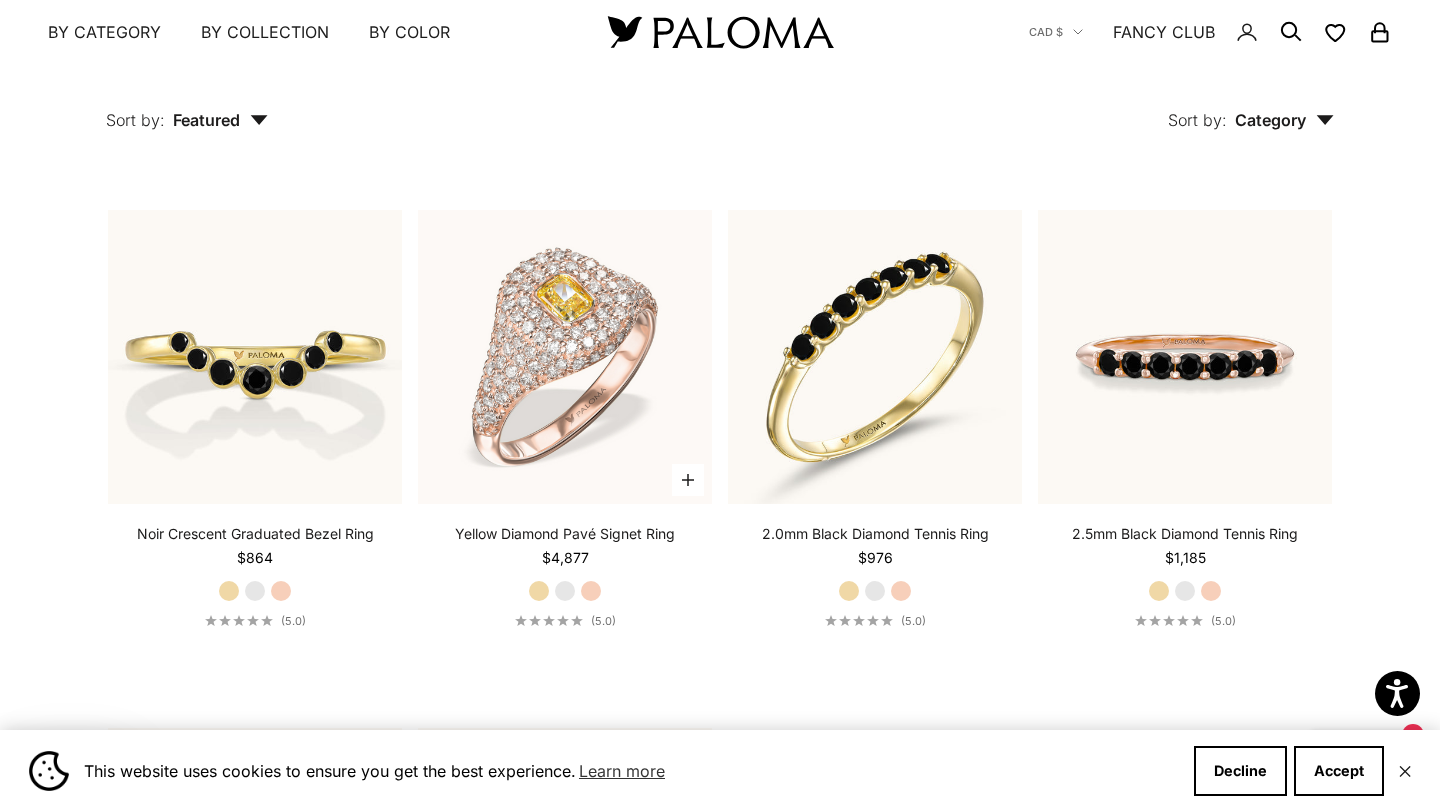 click on "Yellow Gold" at bounding box center [539, 591] 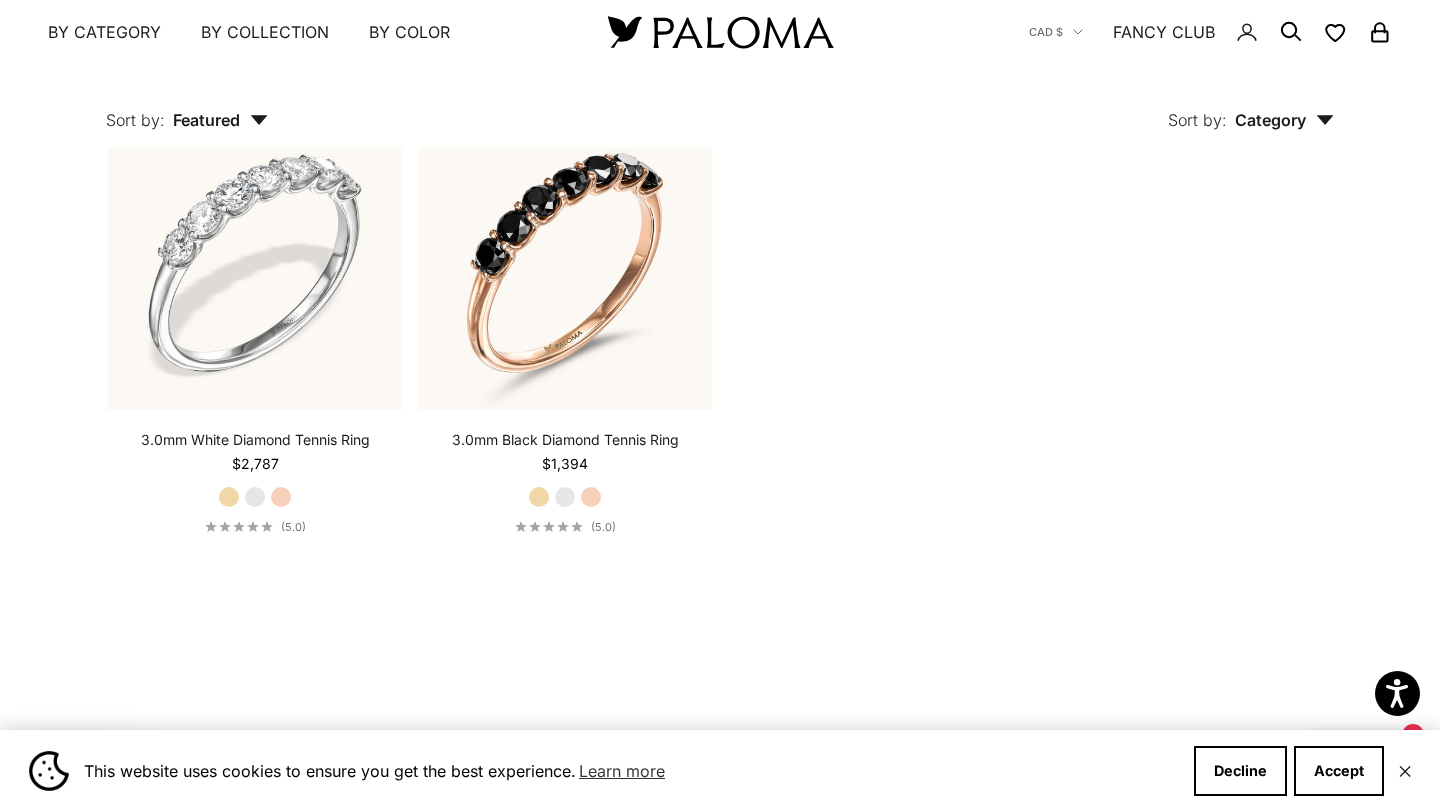 scroll, scrollTop: 7029, scrollLeft: 0, axis: vertical 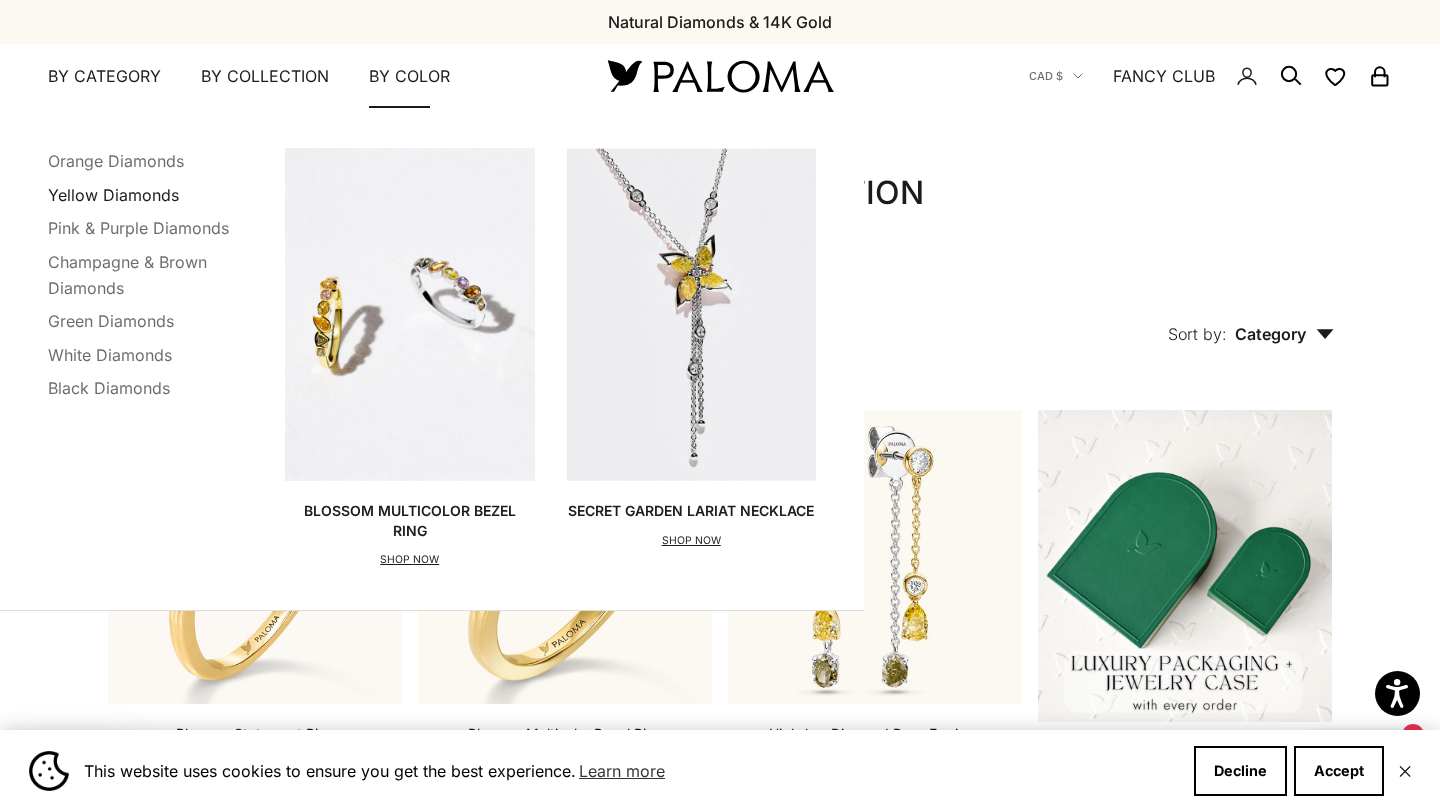 click on "Yellow Diamonds" at bounding box center [113, 195] 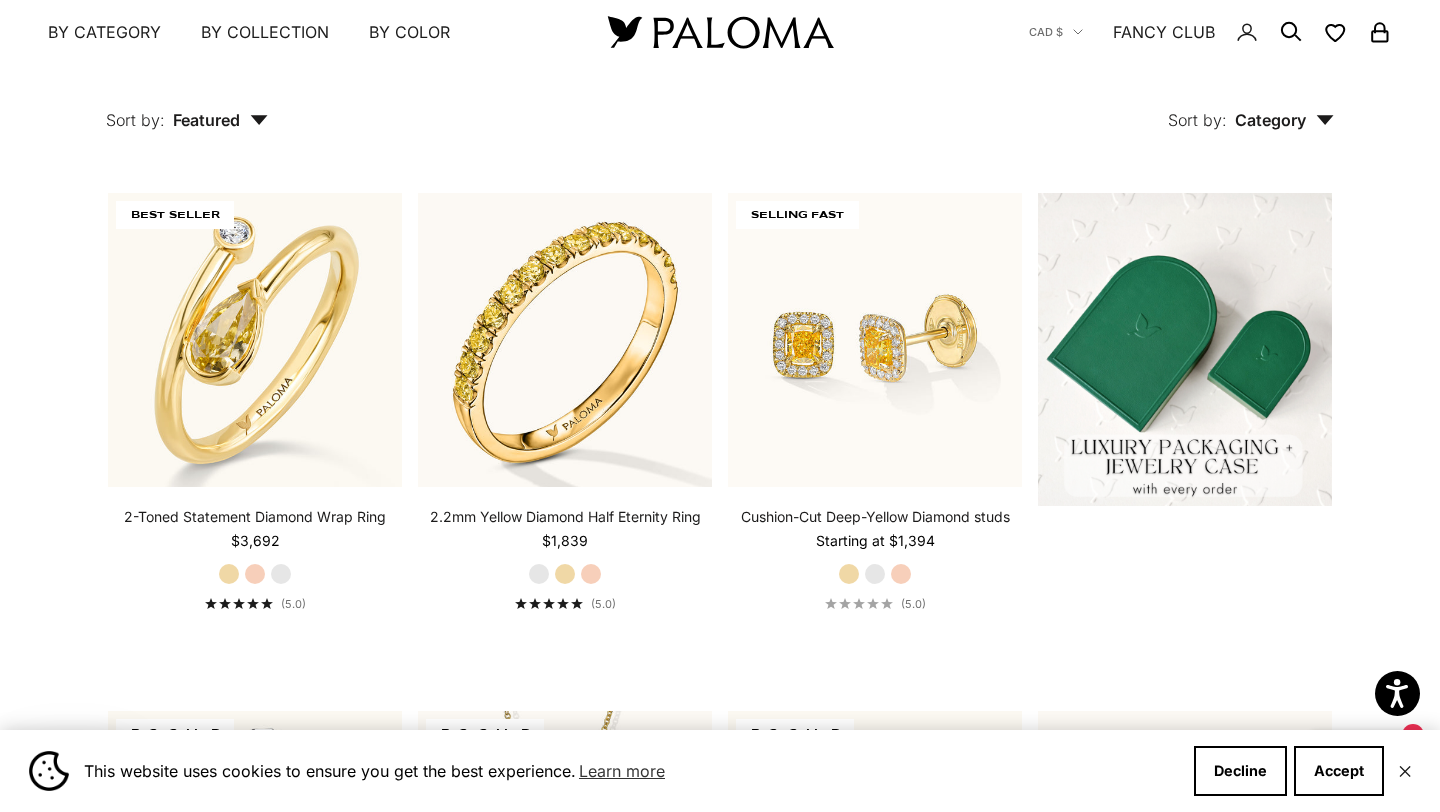 scroll, scrollTop: 456, scrollLeft: 0, axis: vertical 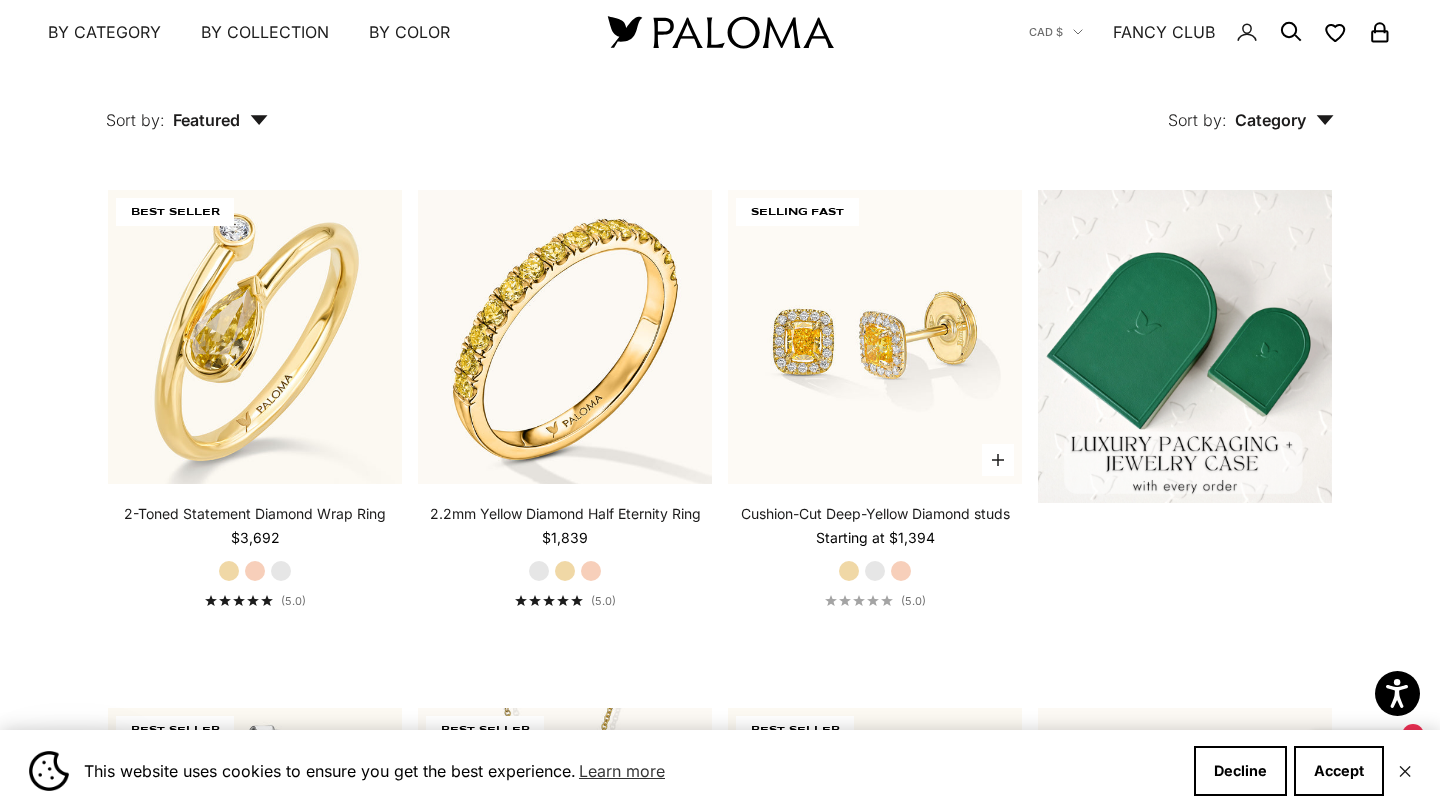click on "White Gold" at bounding box center (875, 571) 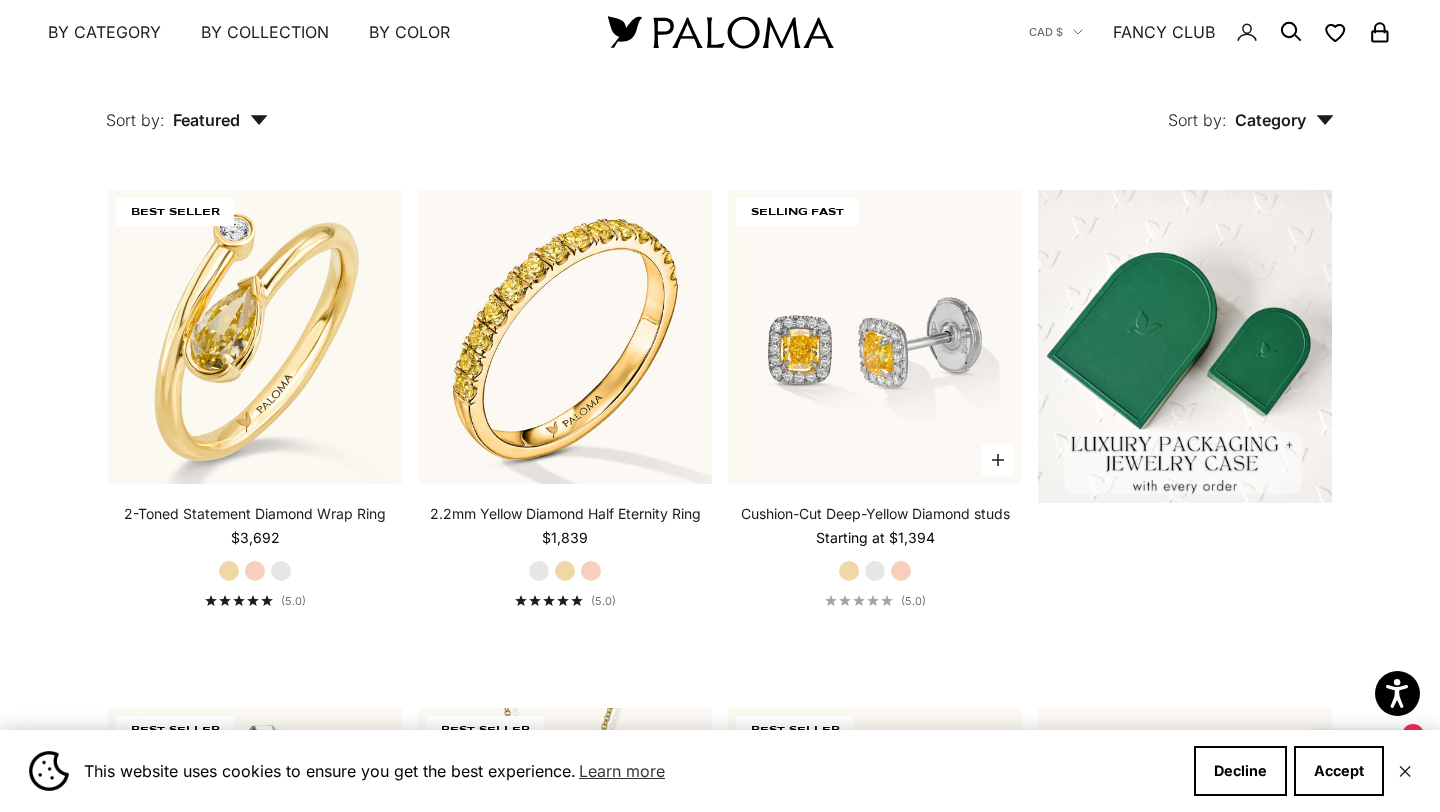 click on "Rose Gold" at bounding box center (901, 571) 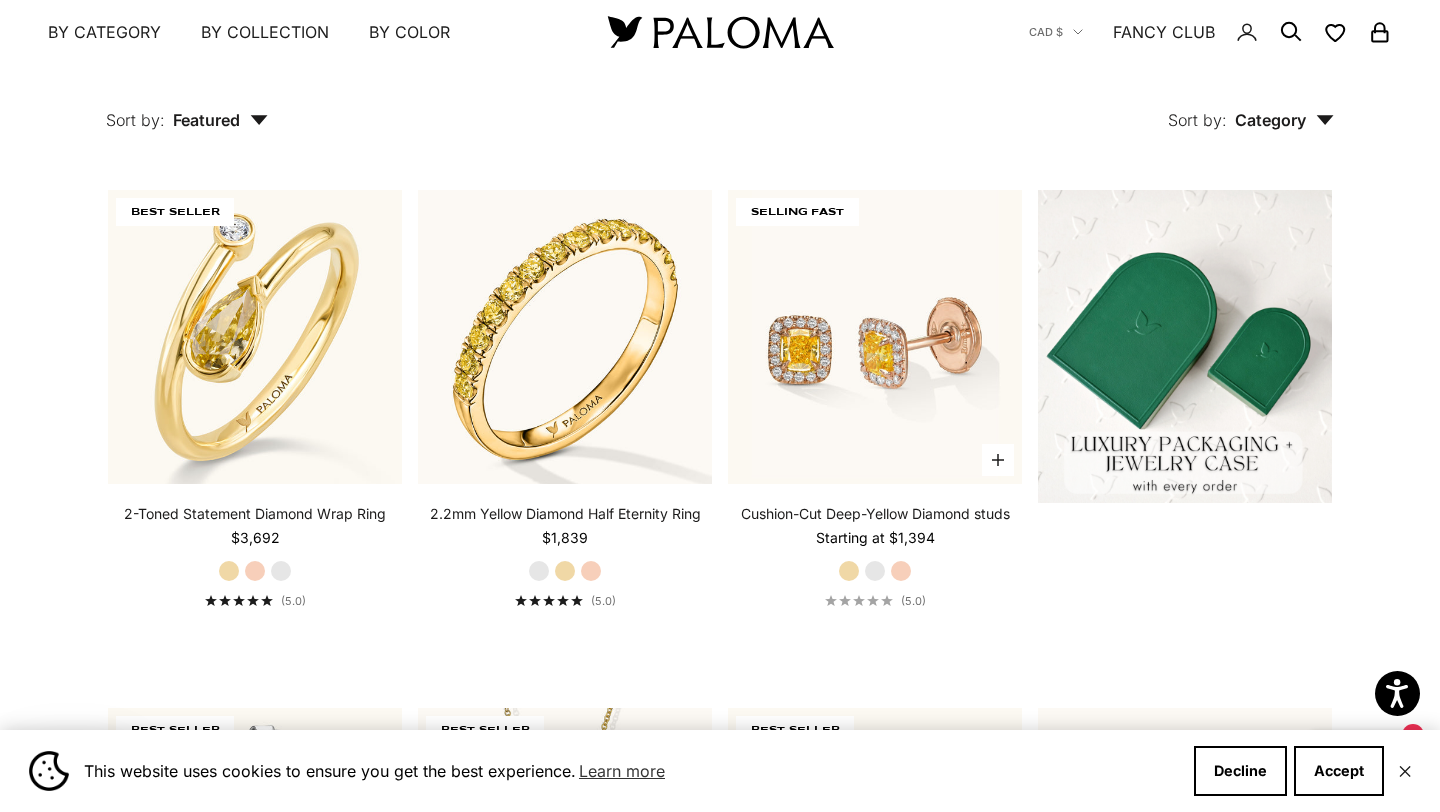 click on "Yellow Gold" at bounding box center (849, 571) 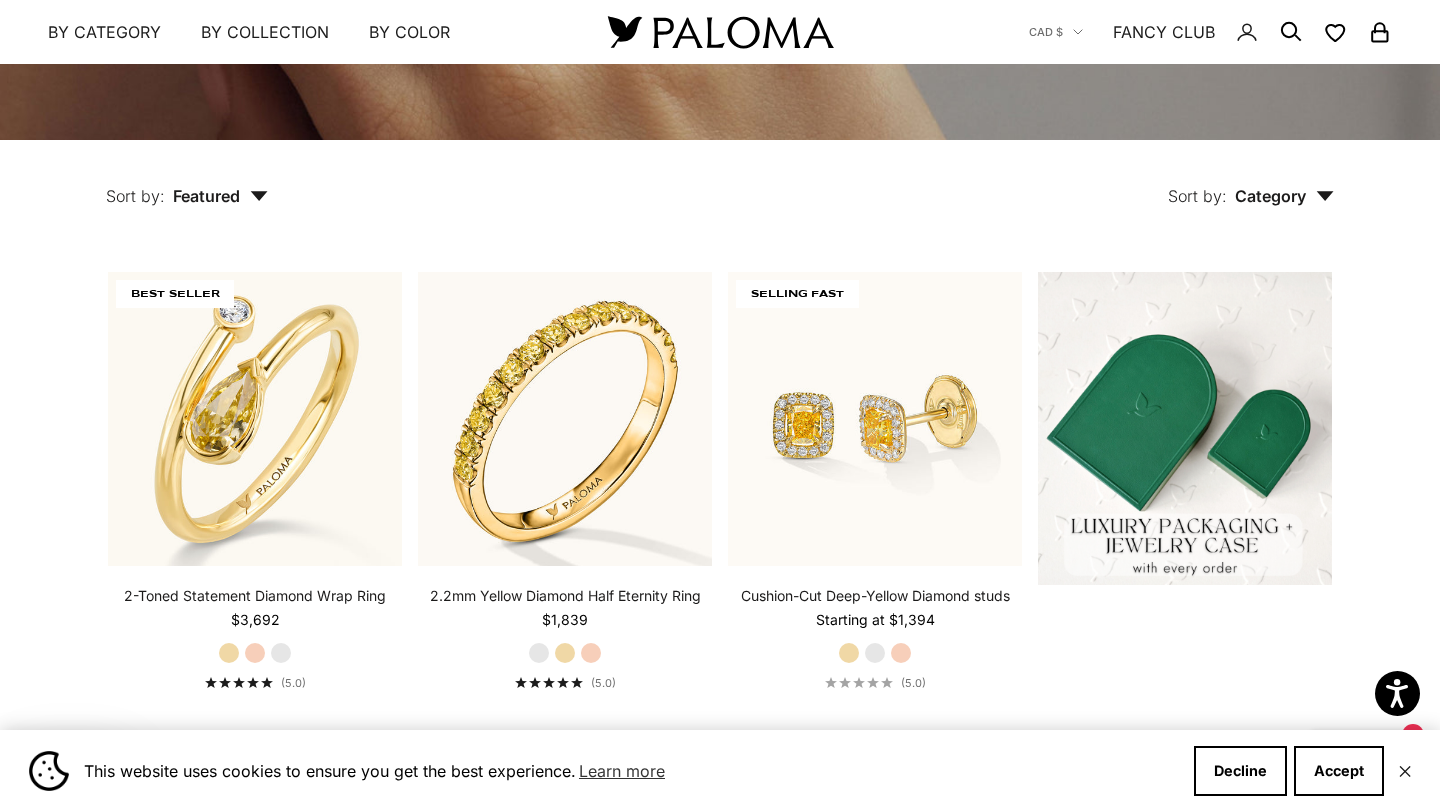 scroll, scrollTop: 377, scrollLeft: 0, axis: vertical 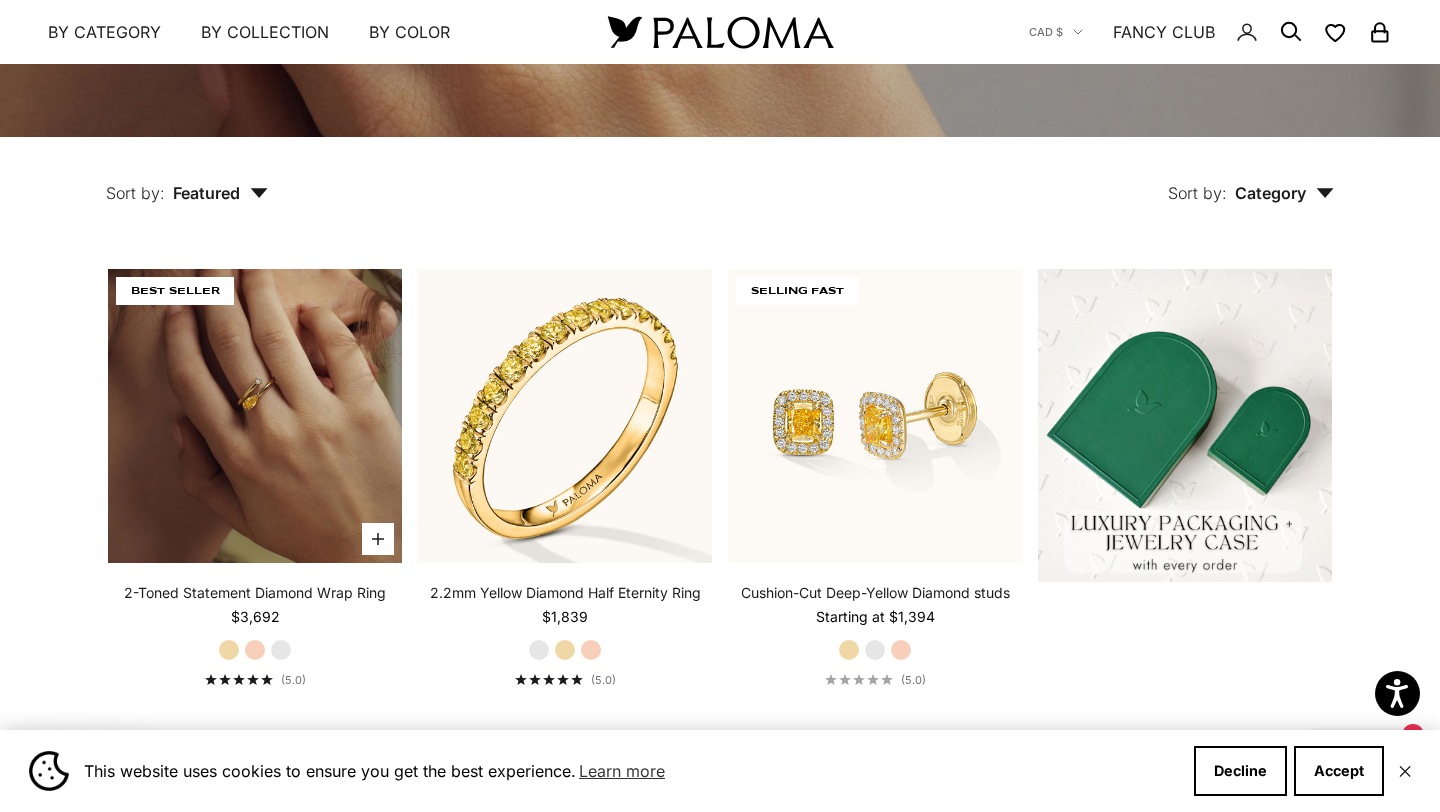 click at bounding box center (255, 416) 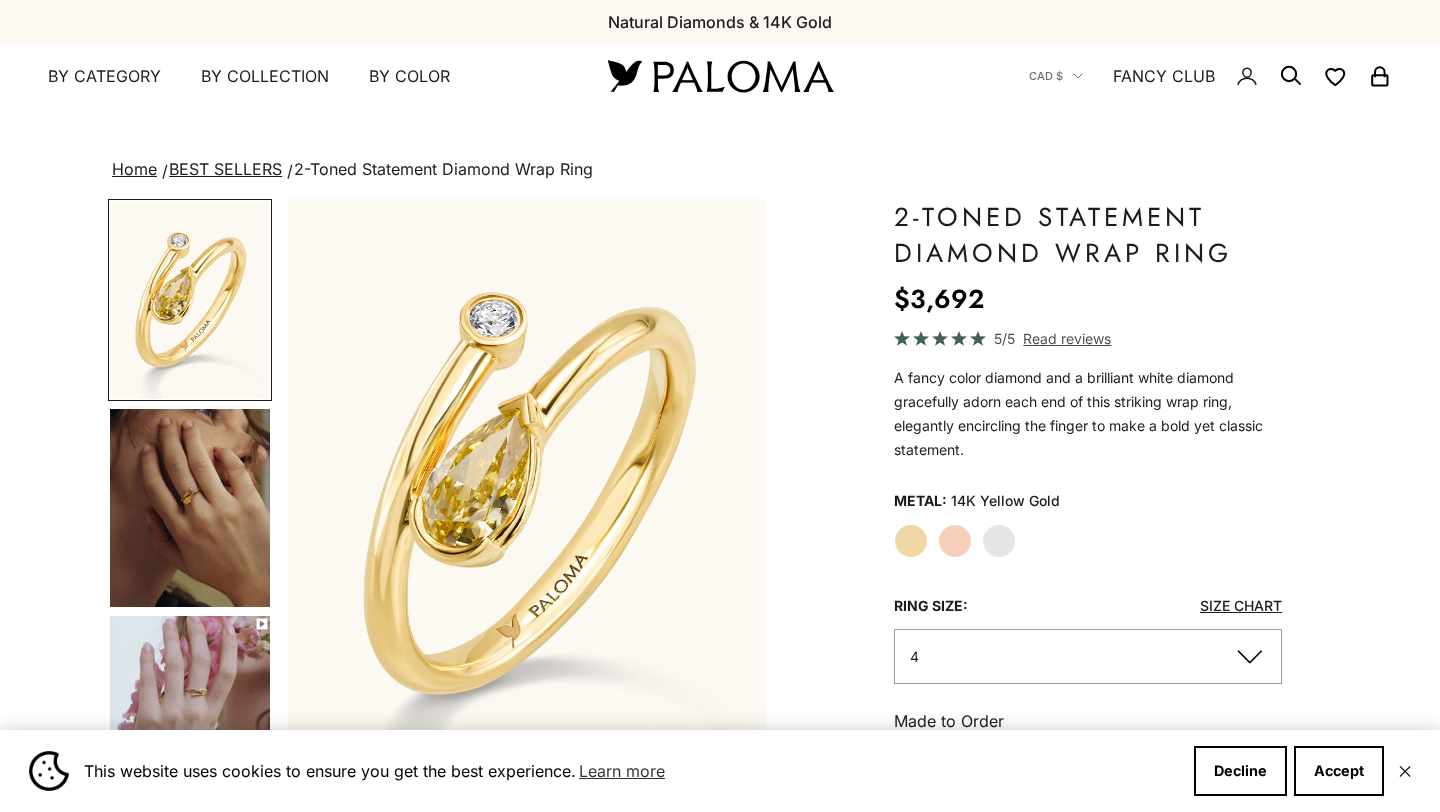 scroll, scrollTop: 0, scrollLeft: 0, axis: both 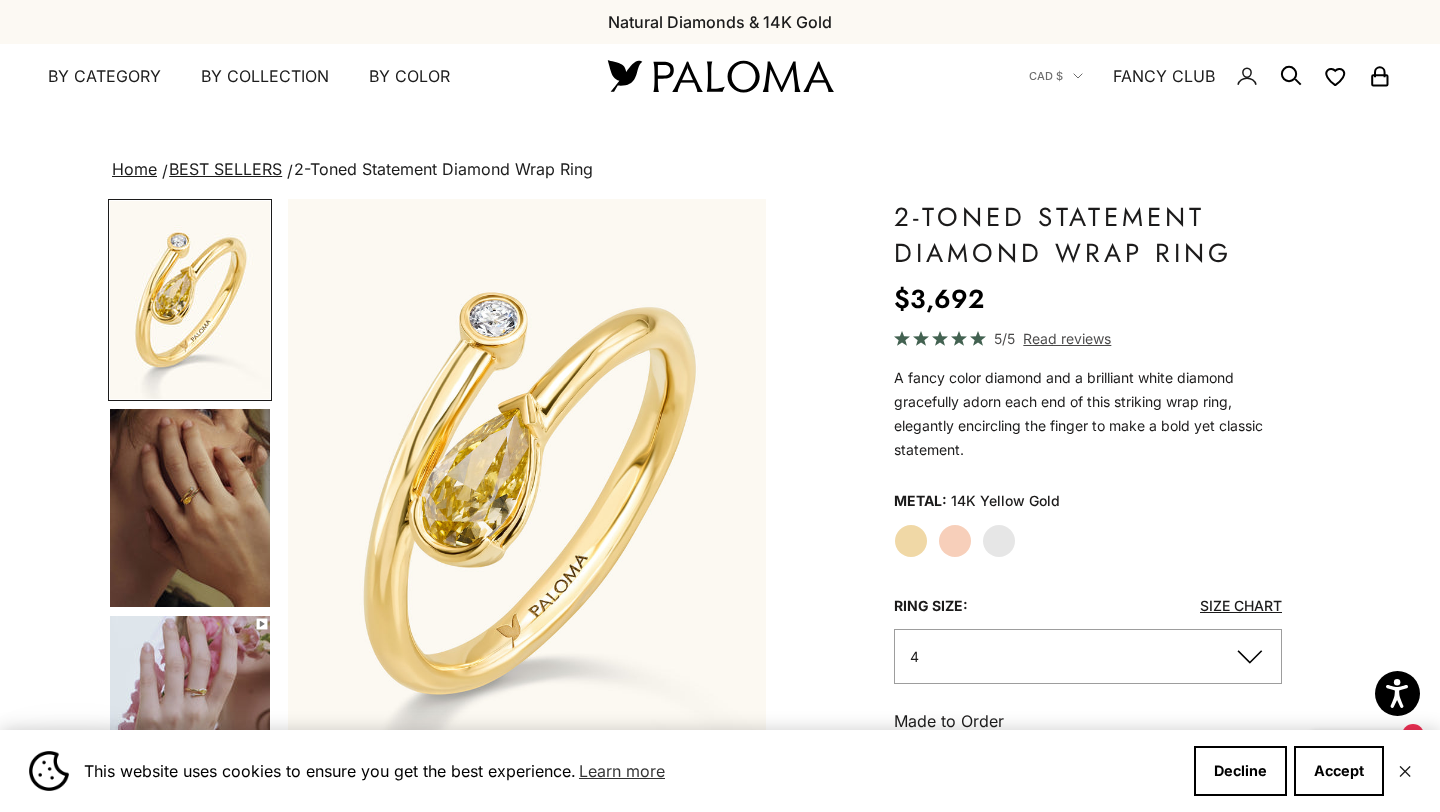 click at bounding box center (190, 508) 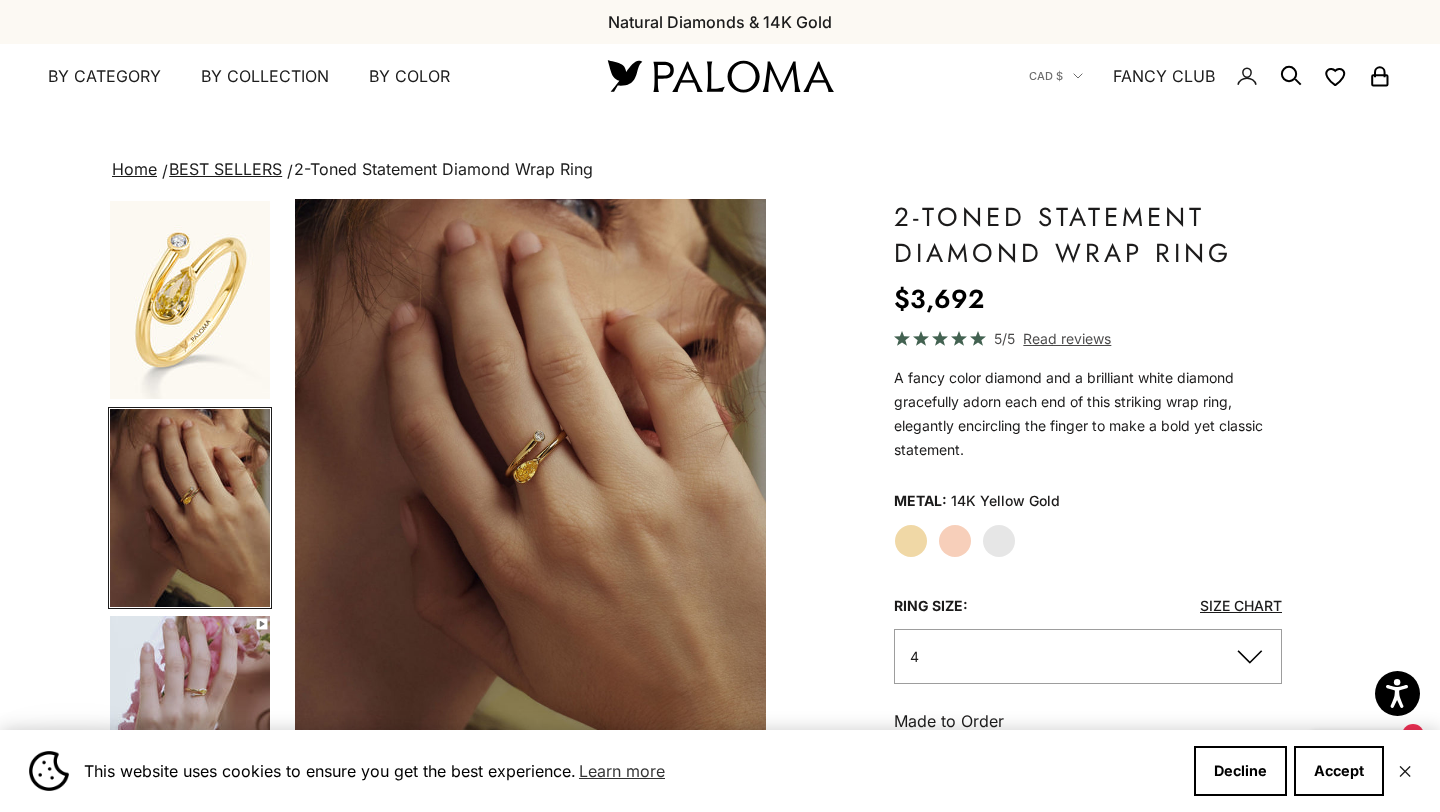 scroll, scrollTop: 0, scrollLeft: 501, axis: horizontal 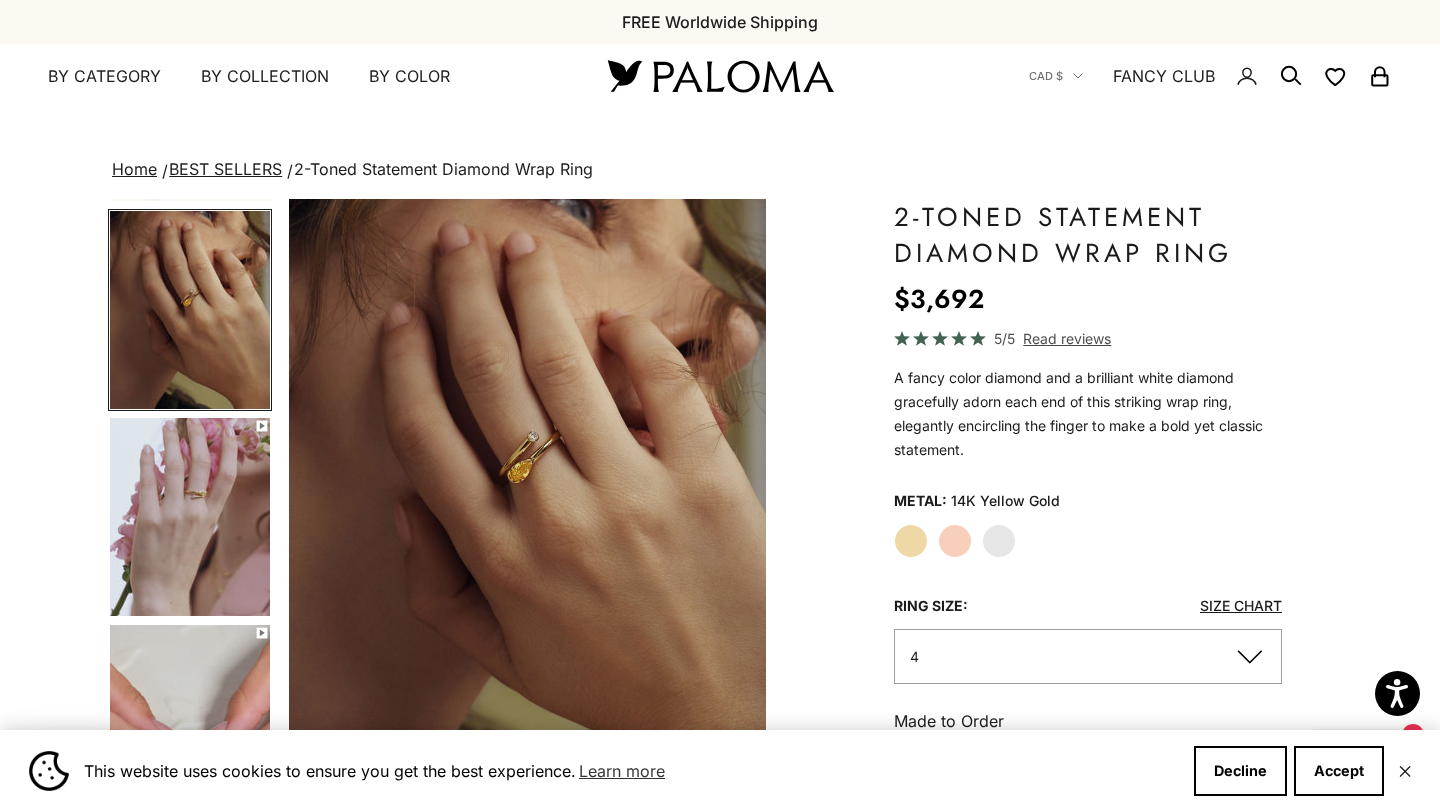 click at bounding box center [190, 517] 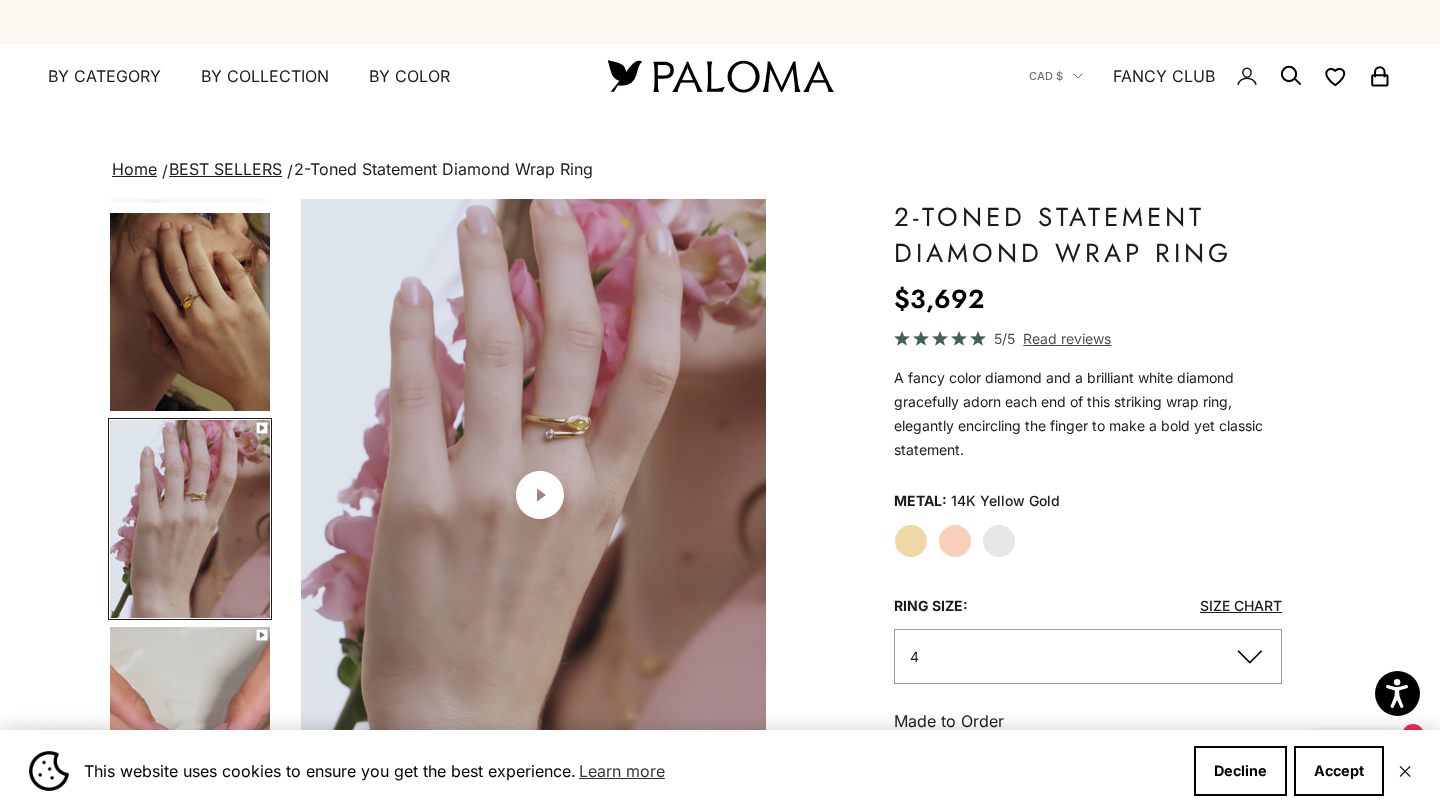 scroll, scrollTop: 0, scrollLeft: 1003, axis: horizontal 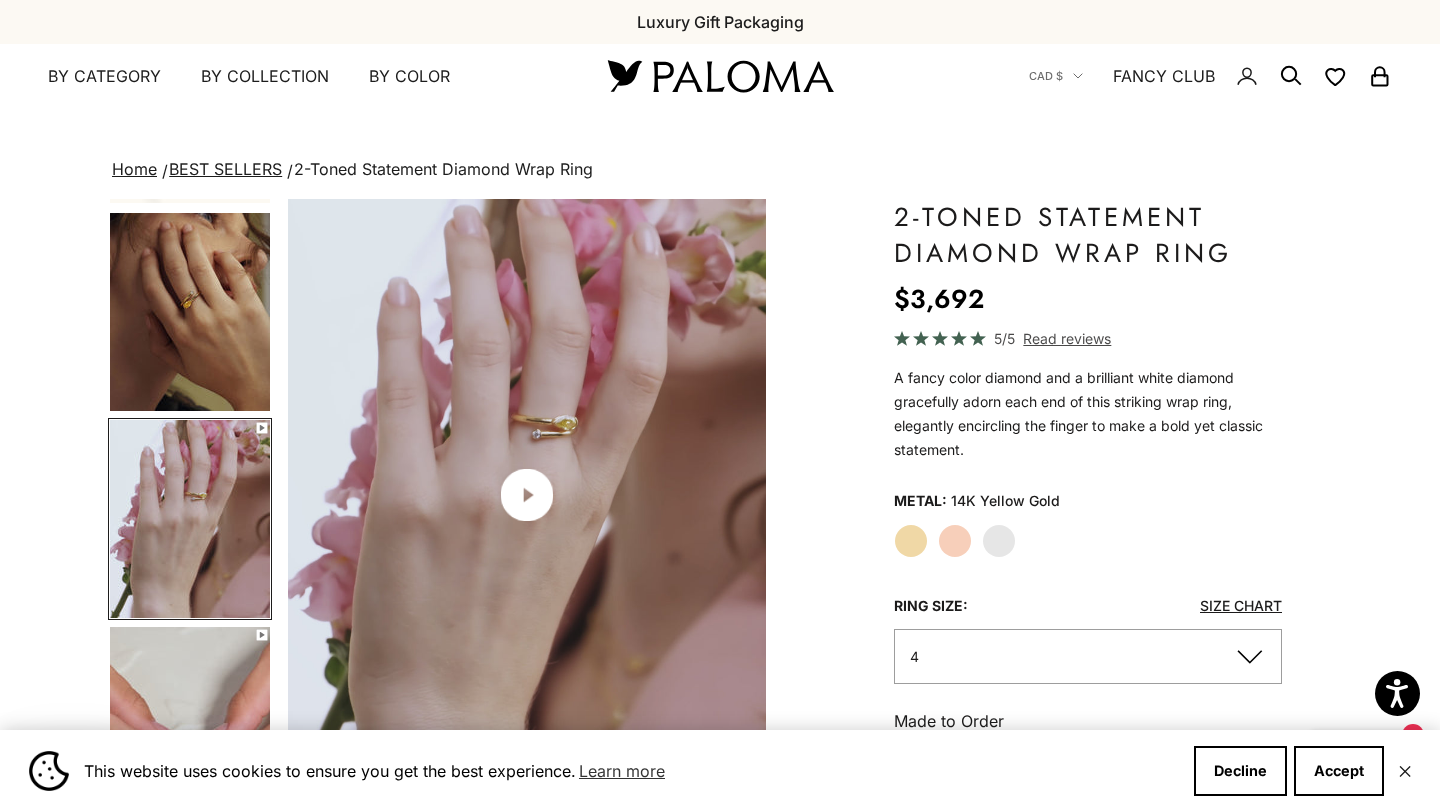 click 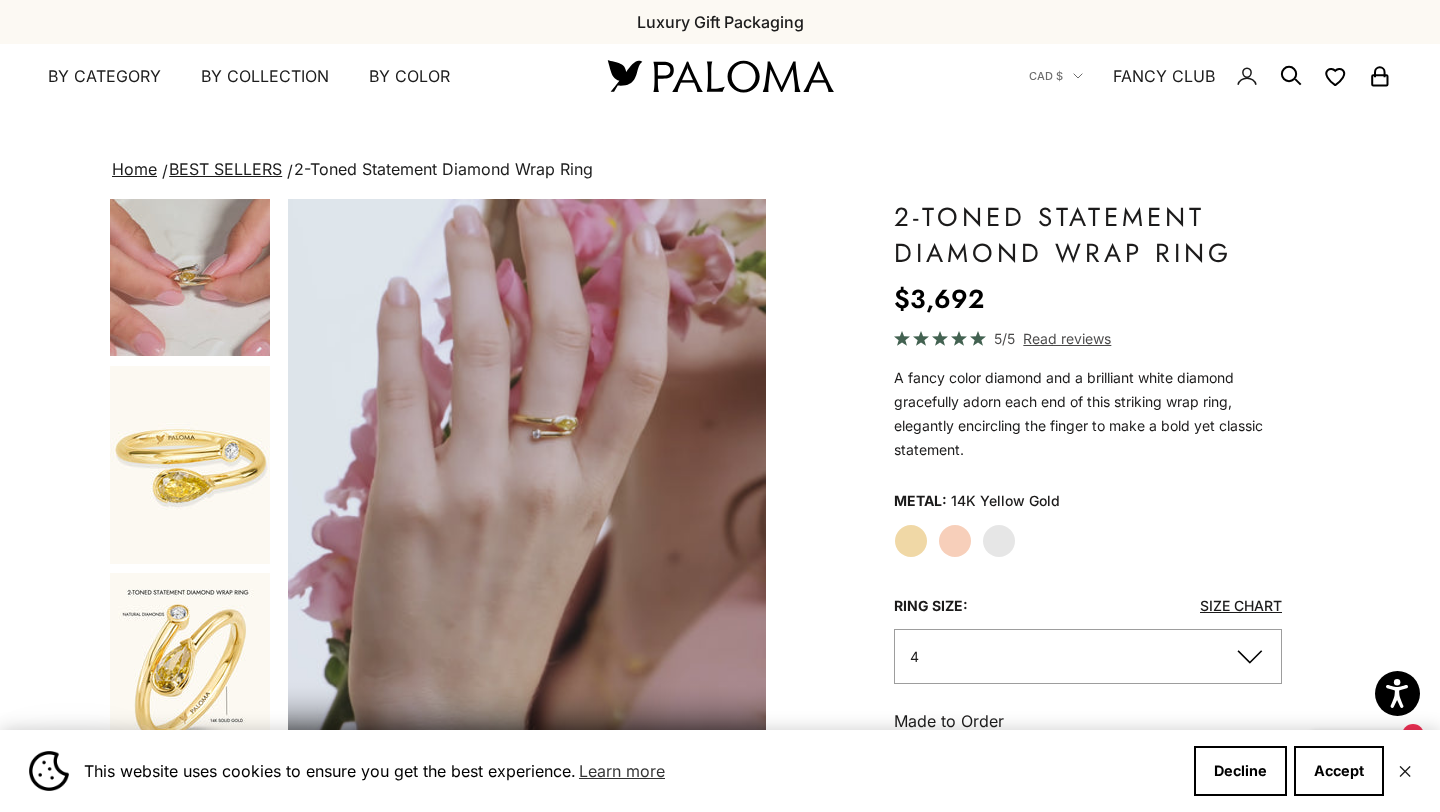 scroll, scrollTop: 672, scrollLeft: 0, axis: vertical 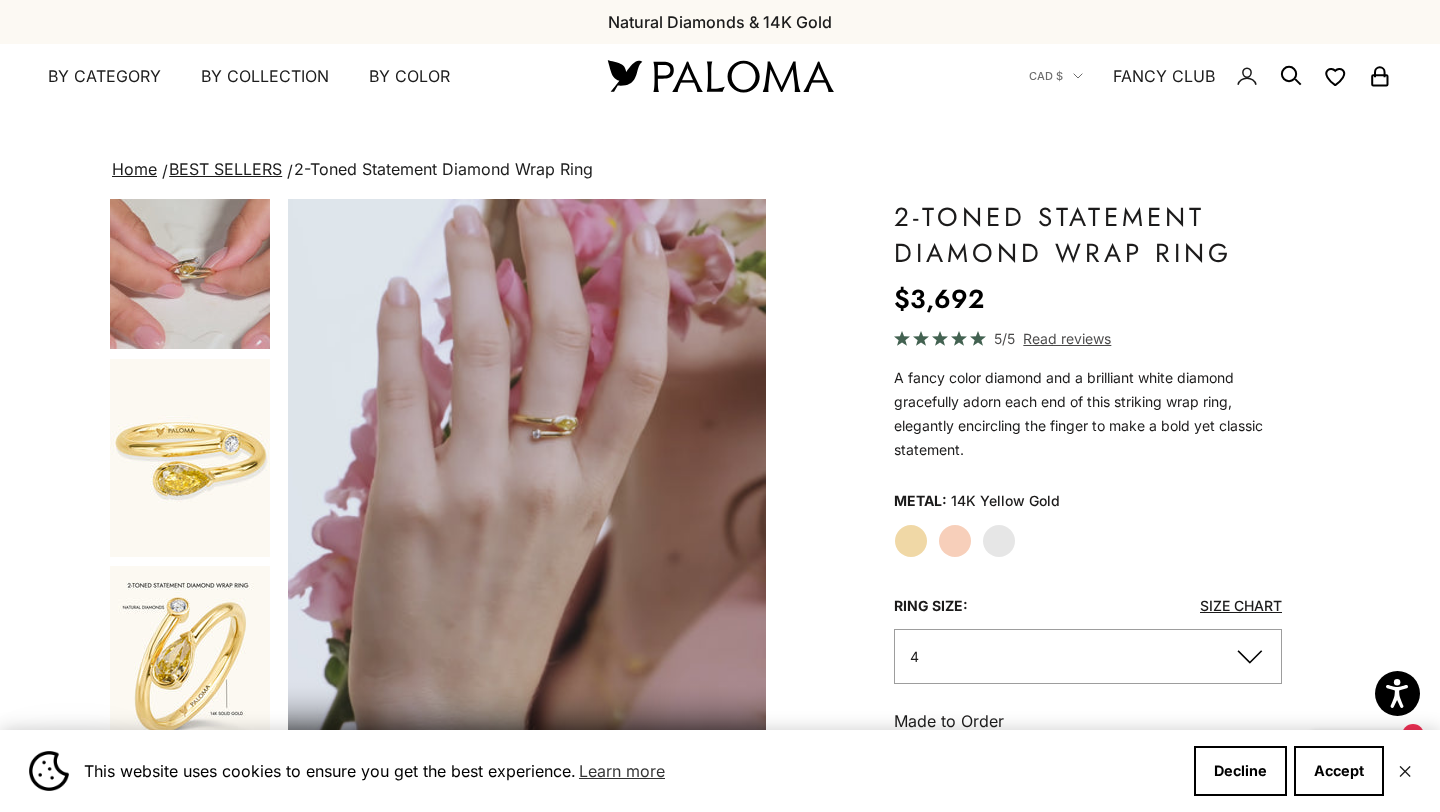 click at bounding box center [190, 458] 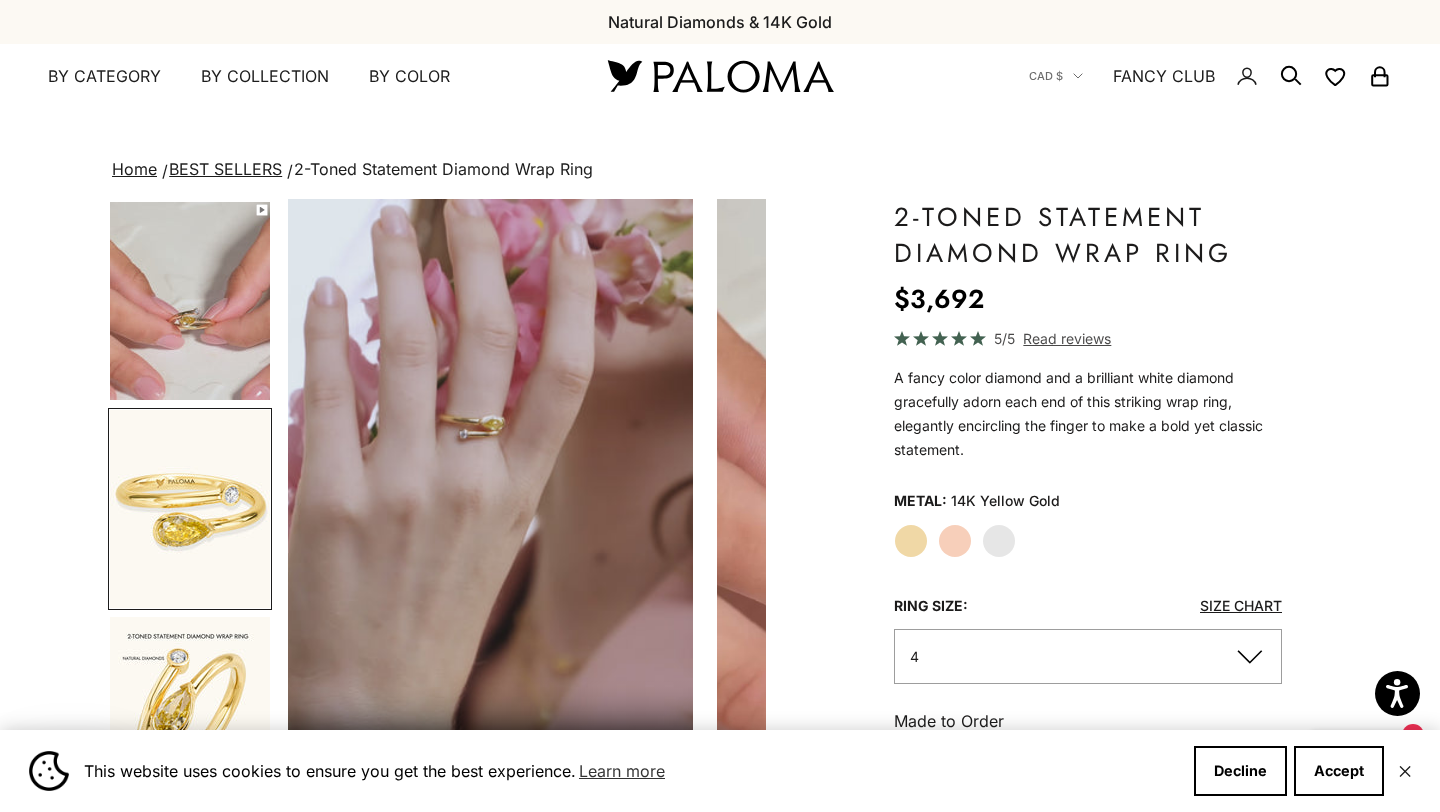 scroll, scrollTop: 0, scrollLeft: 1202, axis: horizontal 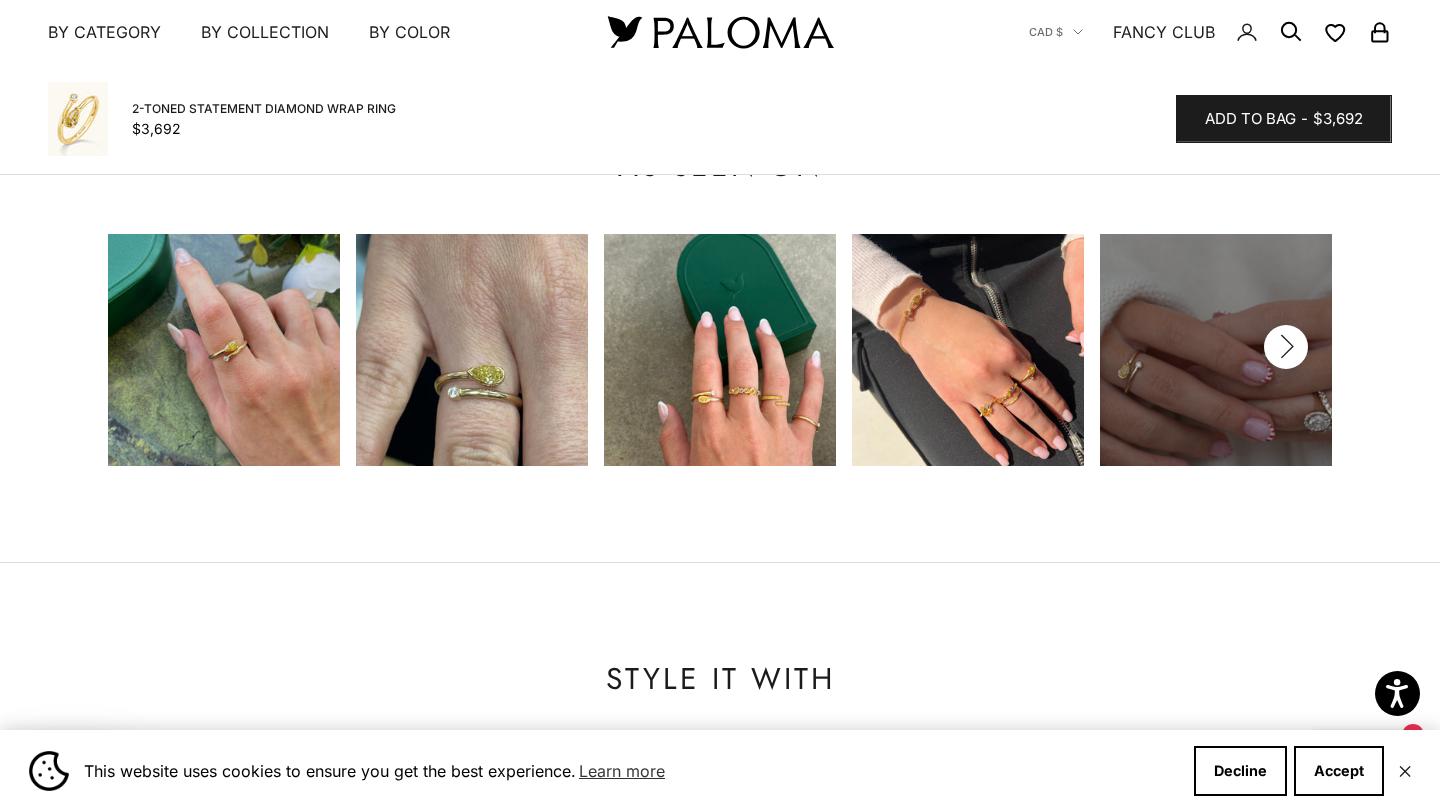 click at bounding box center [720, 350] 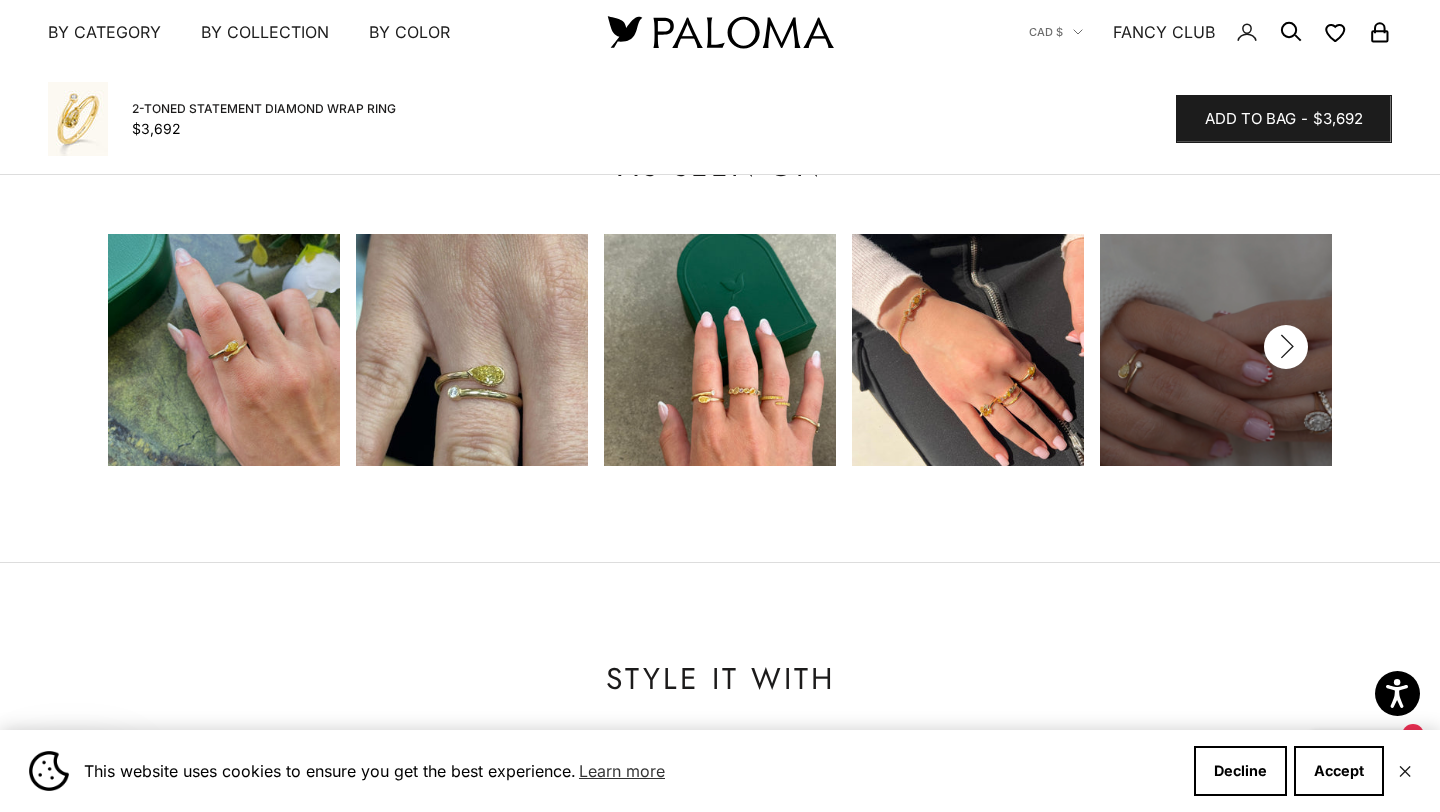 click at bounding box center (720, 350) 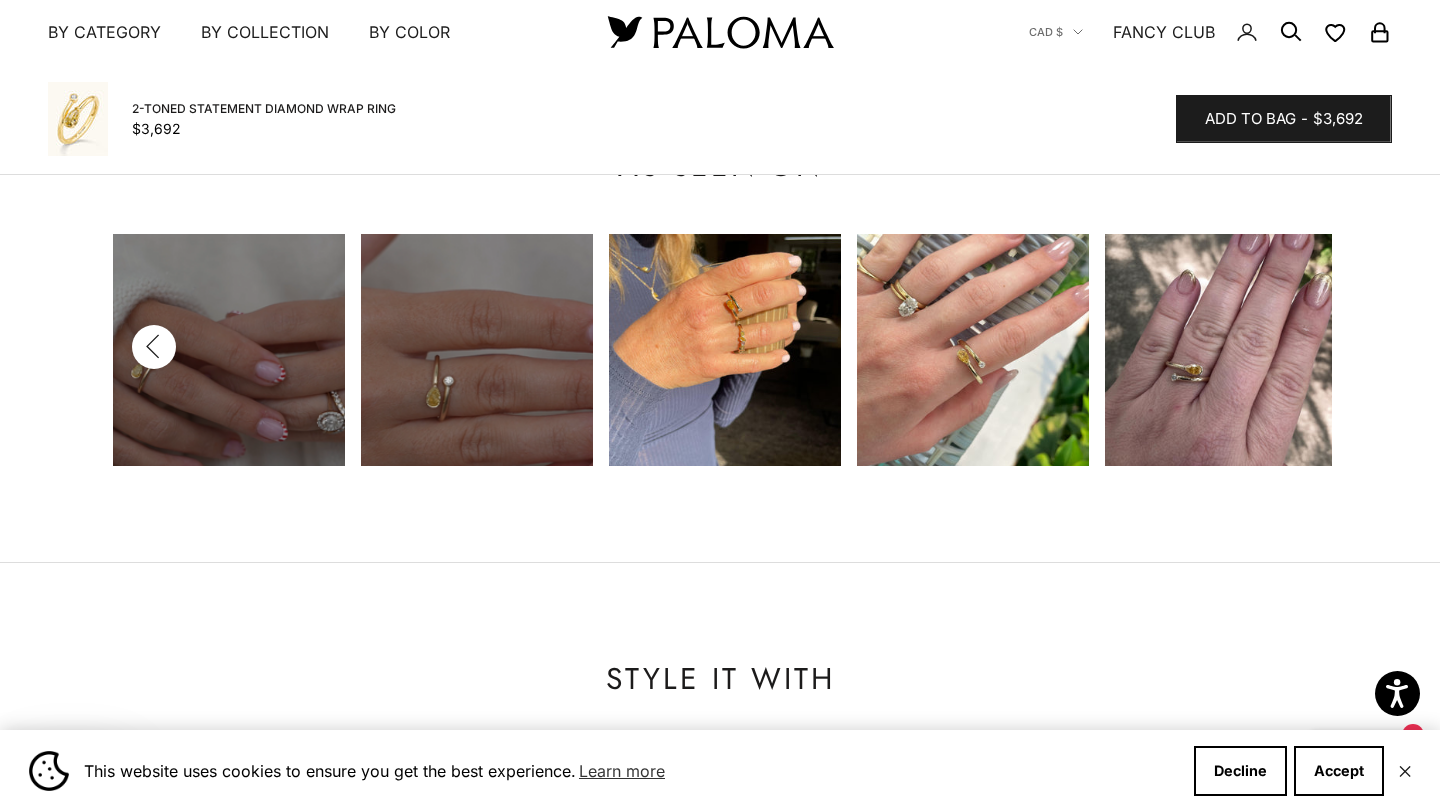 scroll, scrollTop: 0, scrollLeft: 992, axis: horizontal 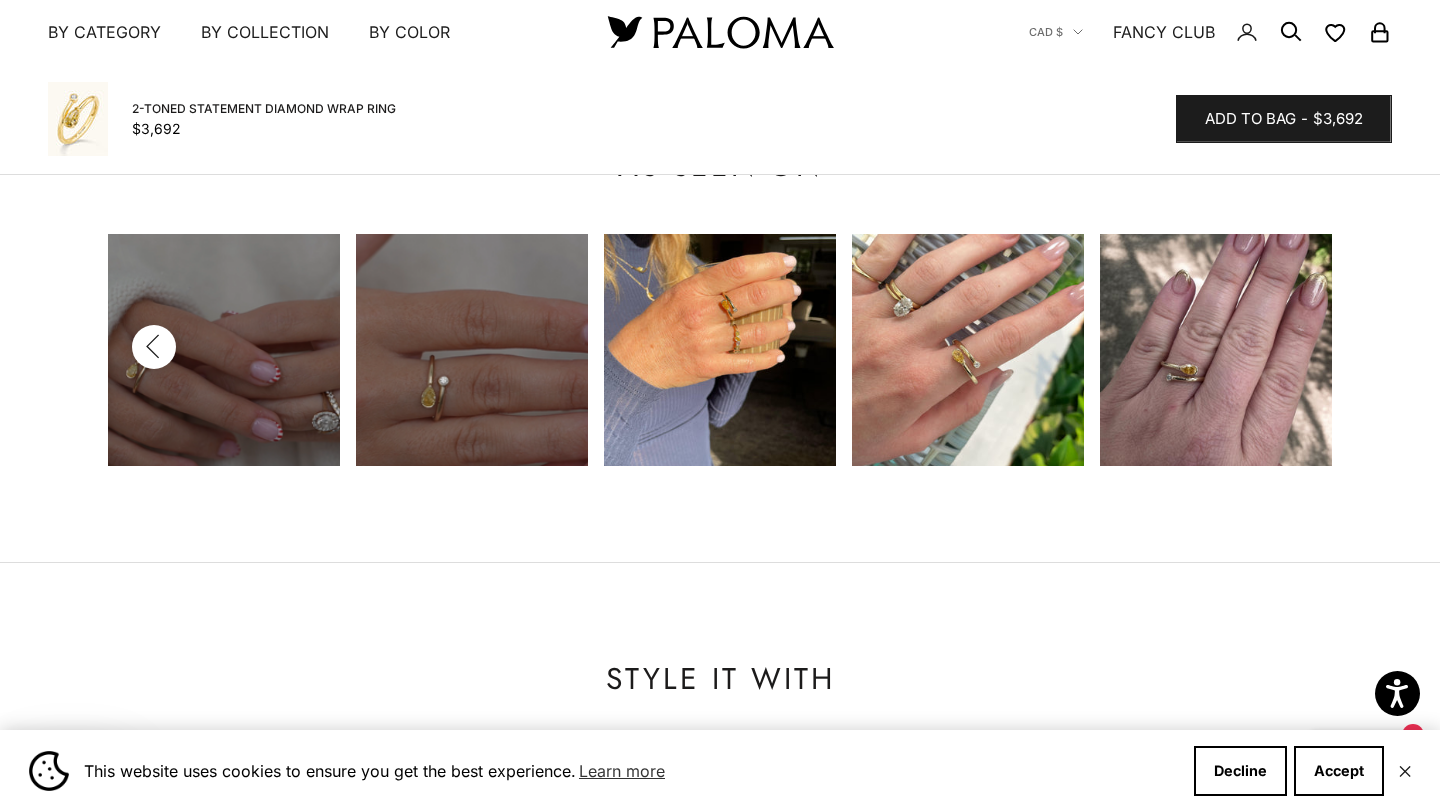 click at bounding box center [1216, 350] 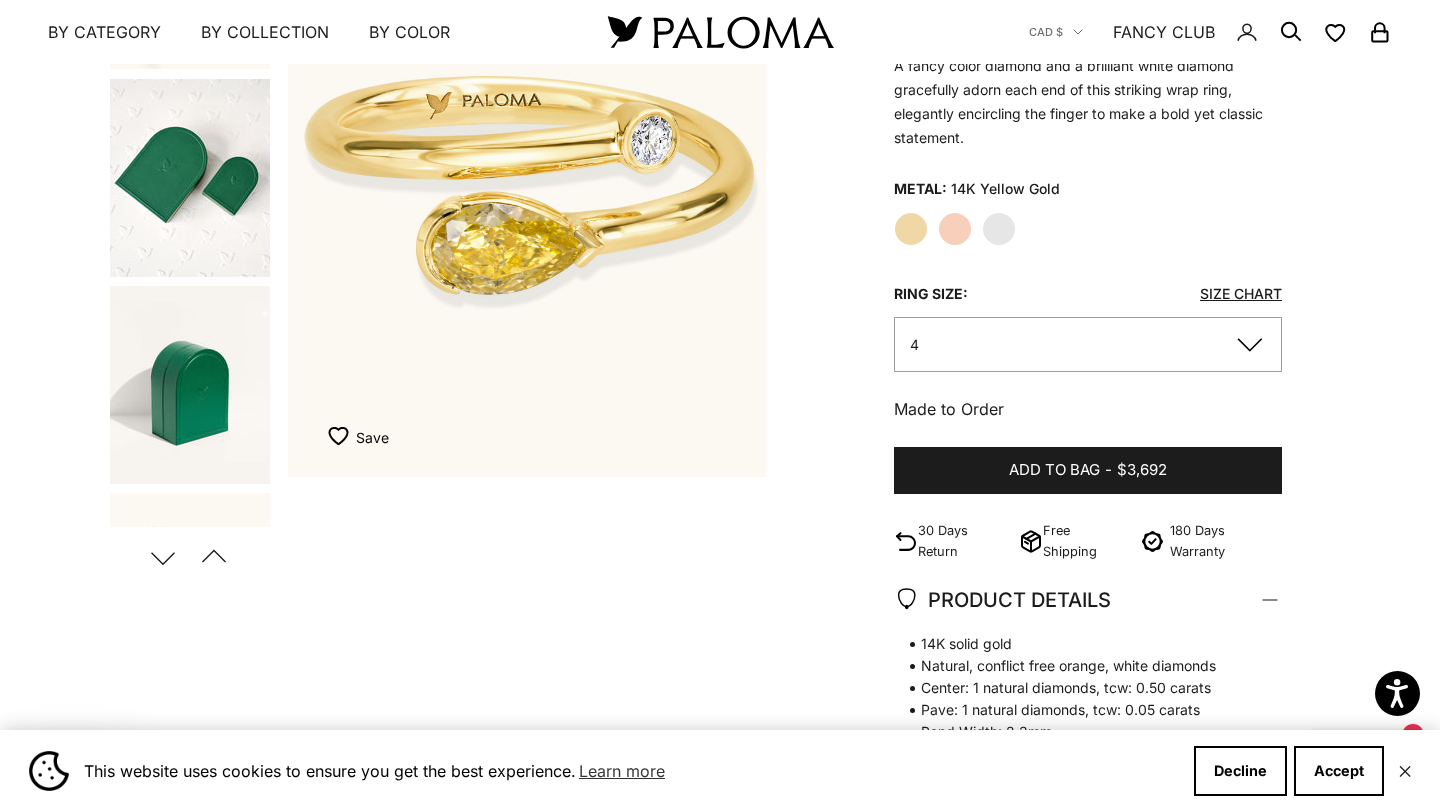 scroll, scrollTop: 0, scrollLeft: 0, axis: both 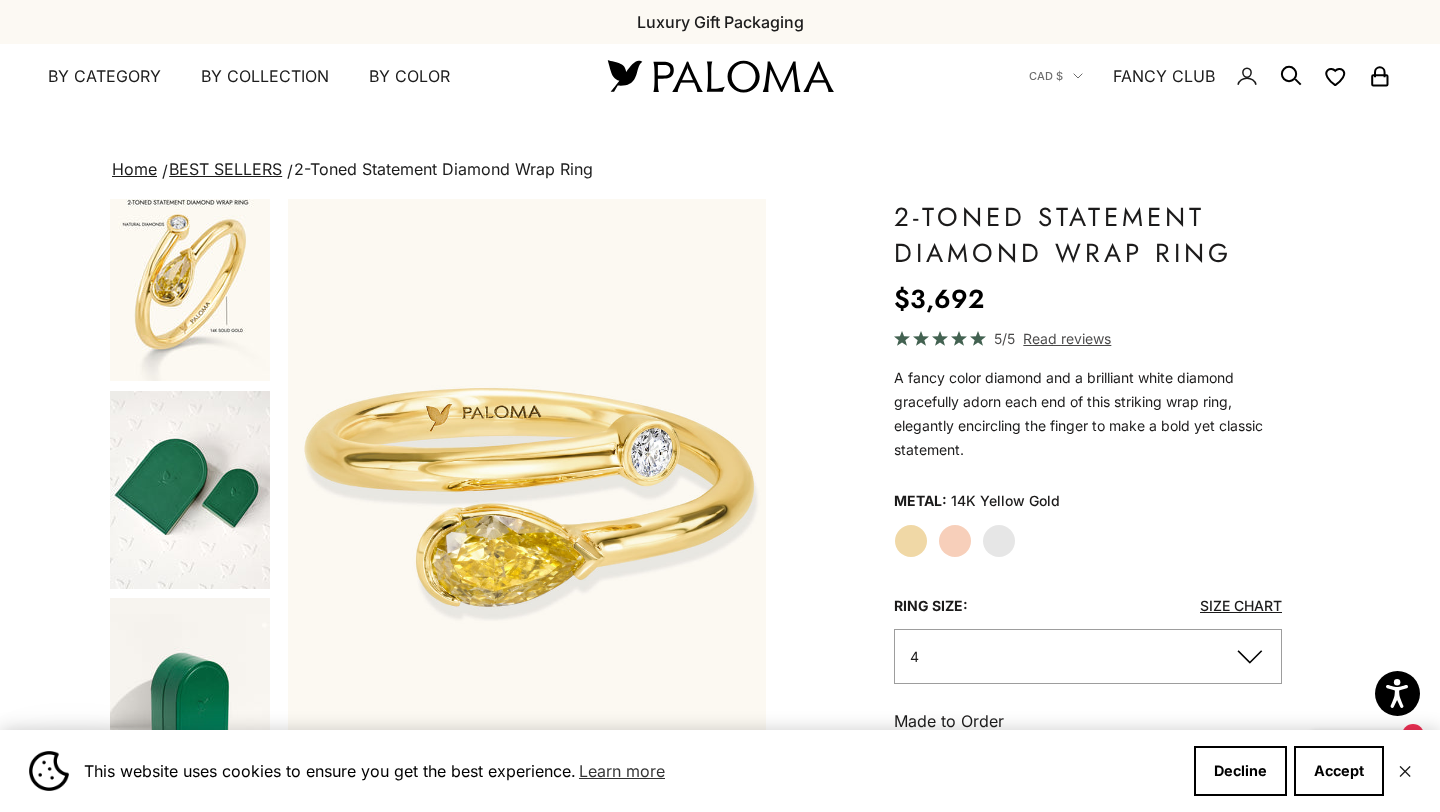 click on "White Gold" 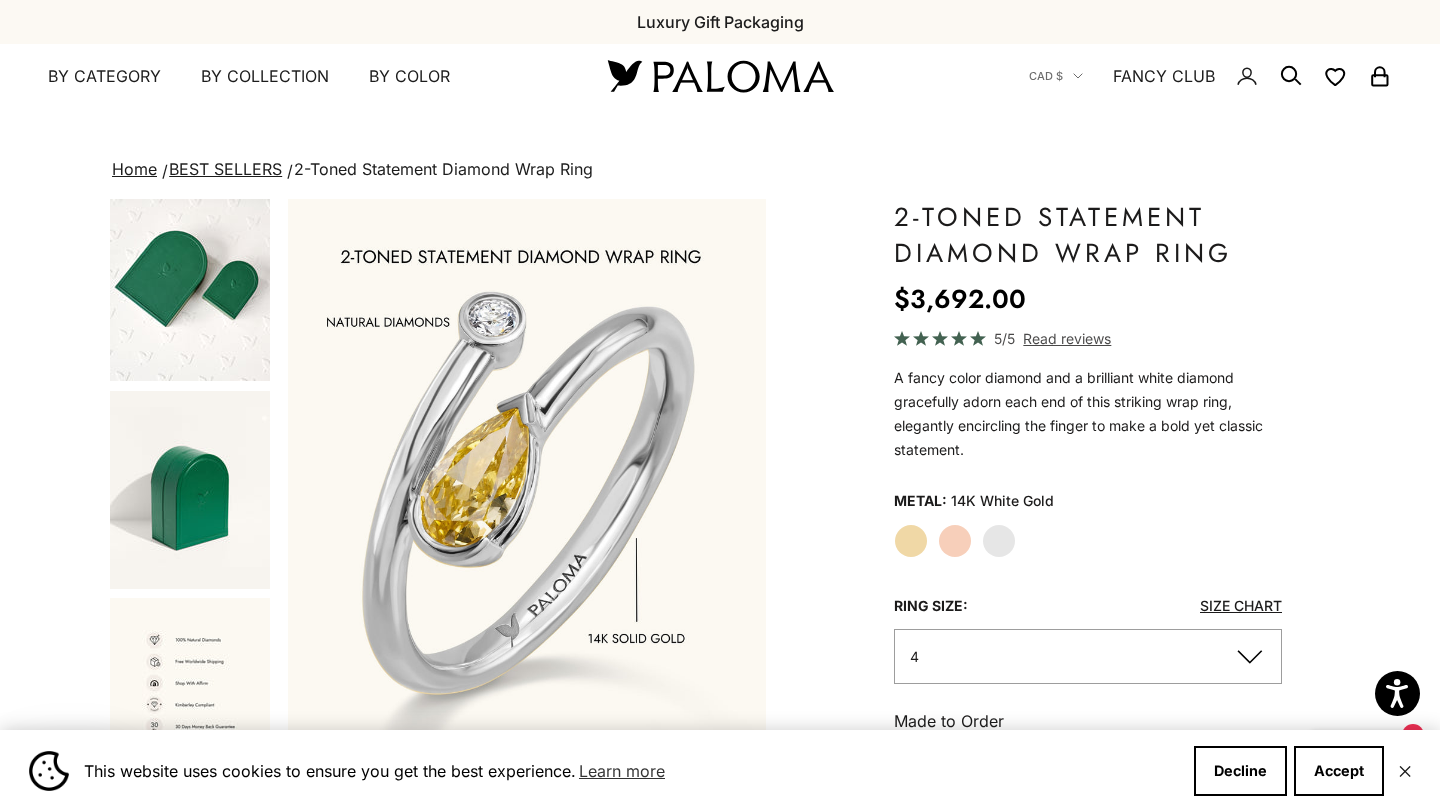 scroll, scrollTop: 0, scrollLeft: 0, axis: both 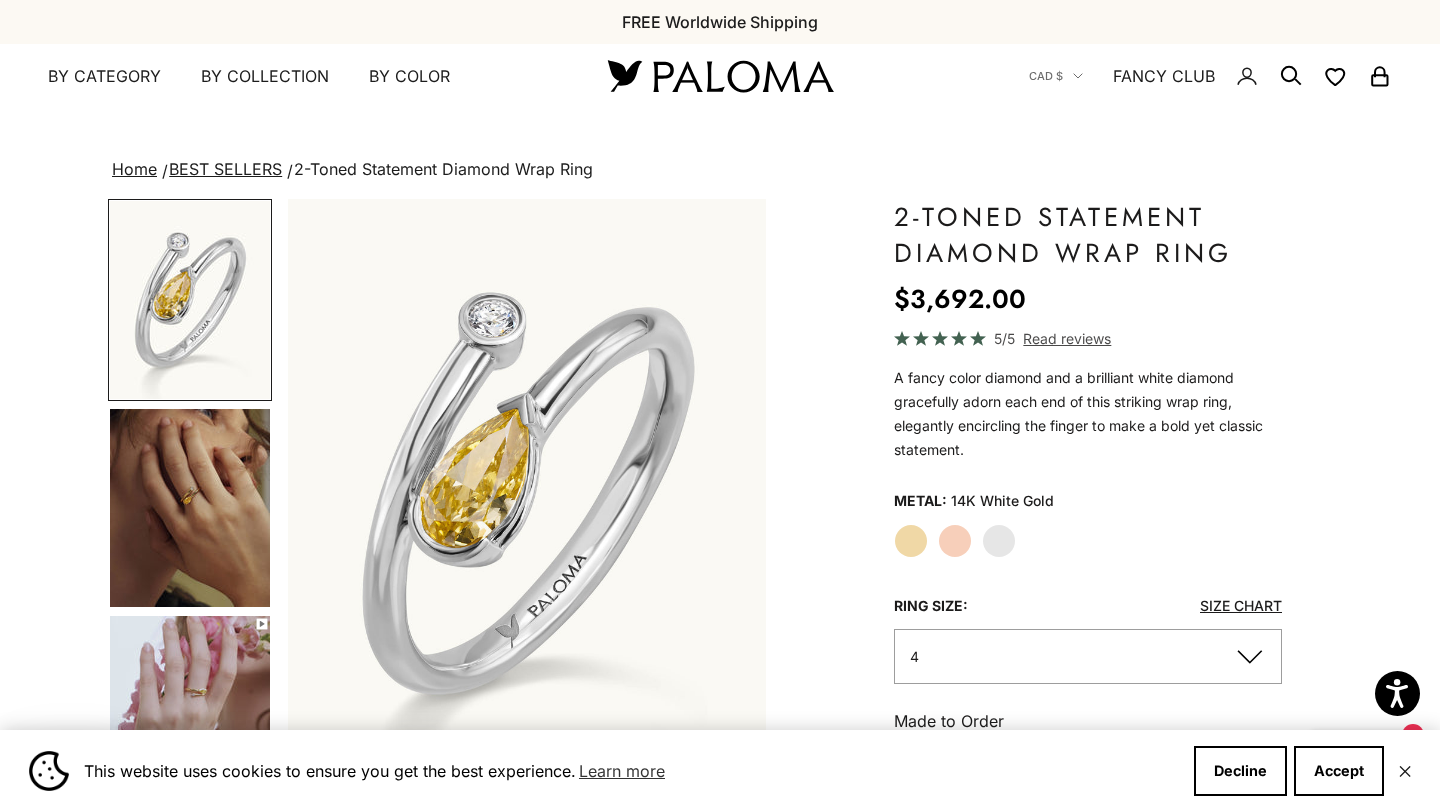 click on "Rose Gold" 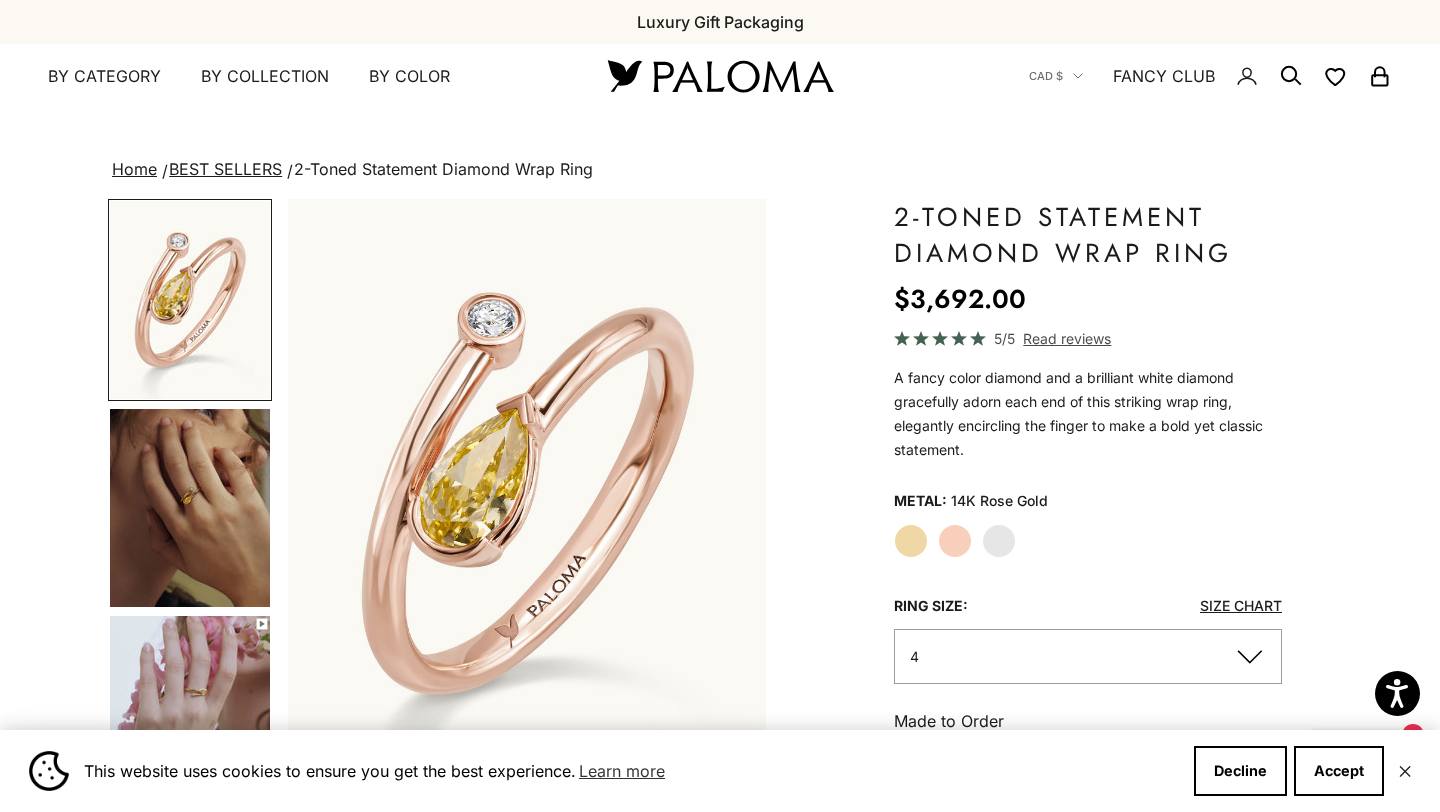 click on "Yellow Gold" 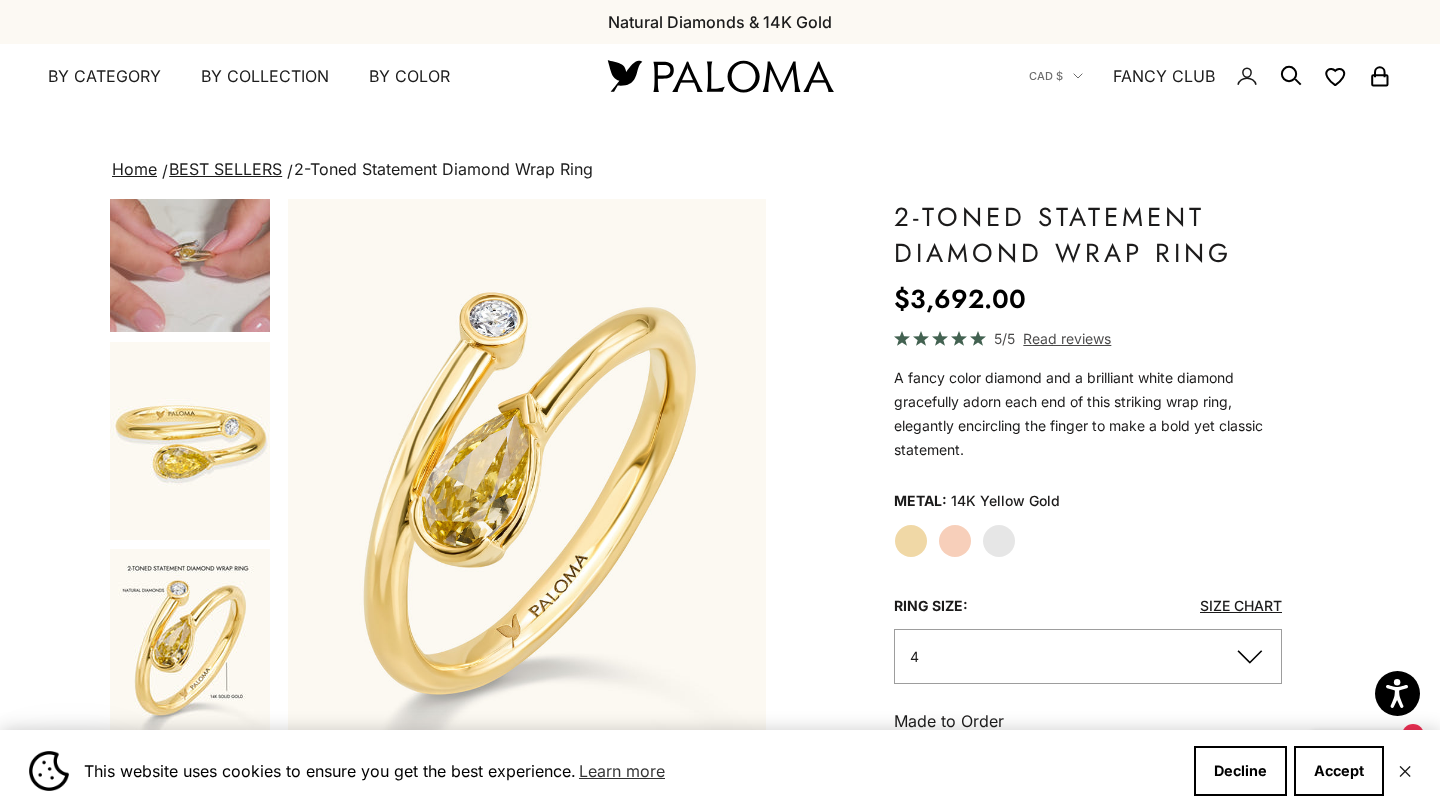 scroll, scrollTop: 701, scrollLeft: 0, axis: vertical 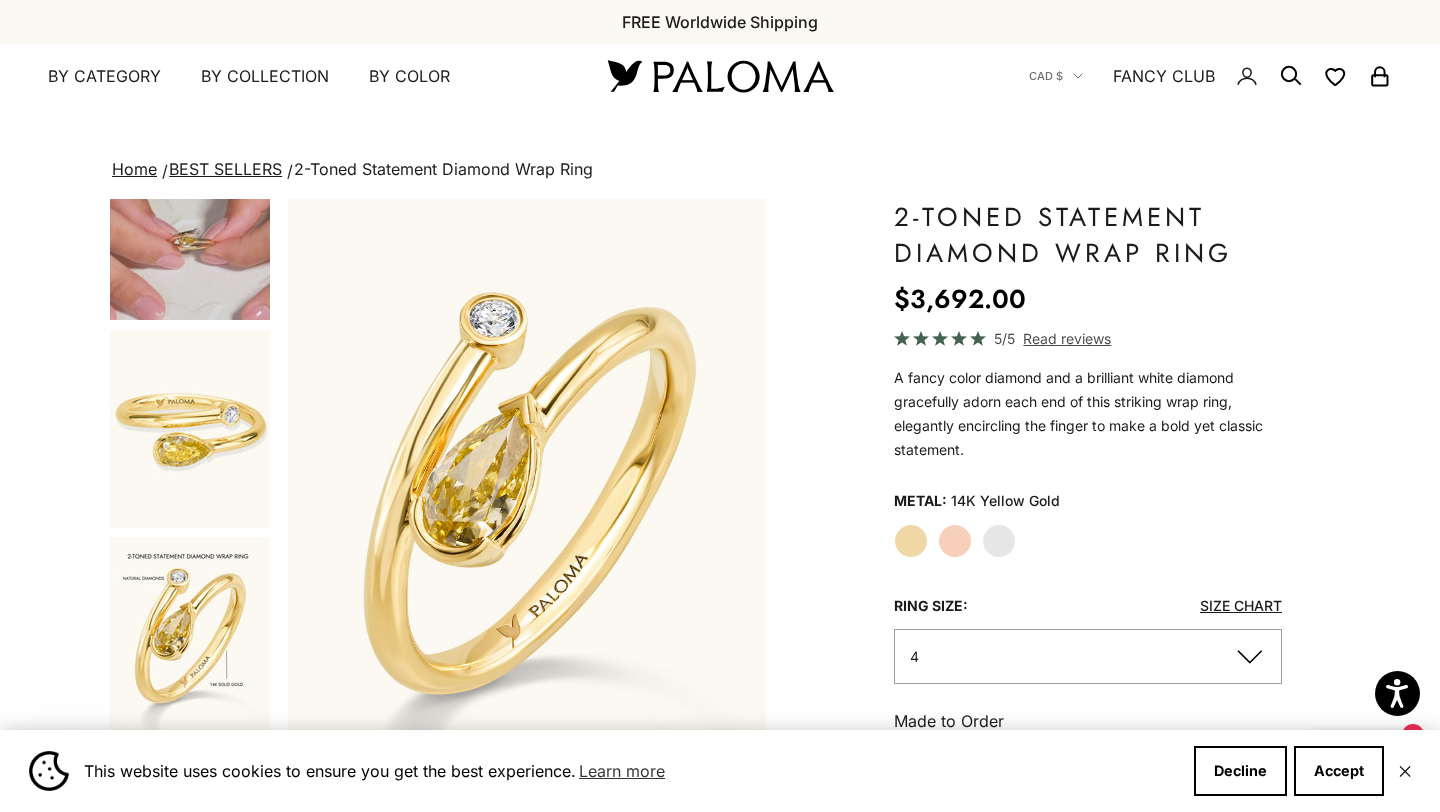click at bounding box center [190, 221] 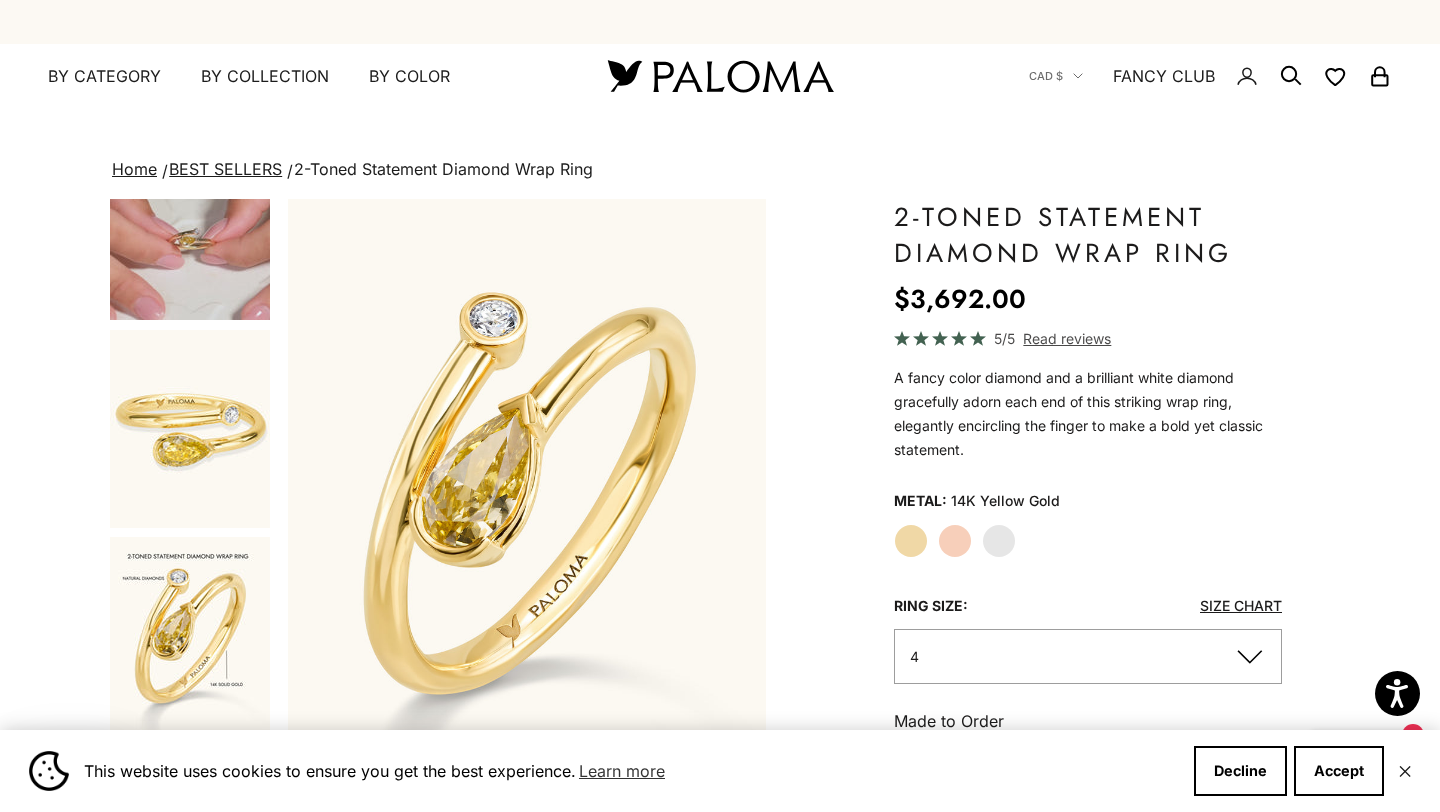 scroll, scrollTop: 0, scrollLeft: 110, axis: horizontal 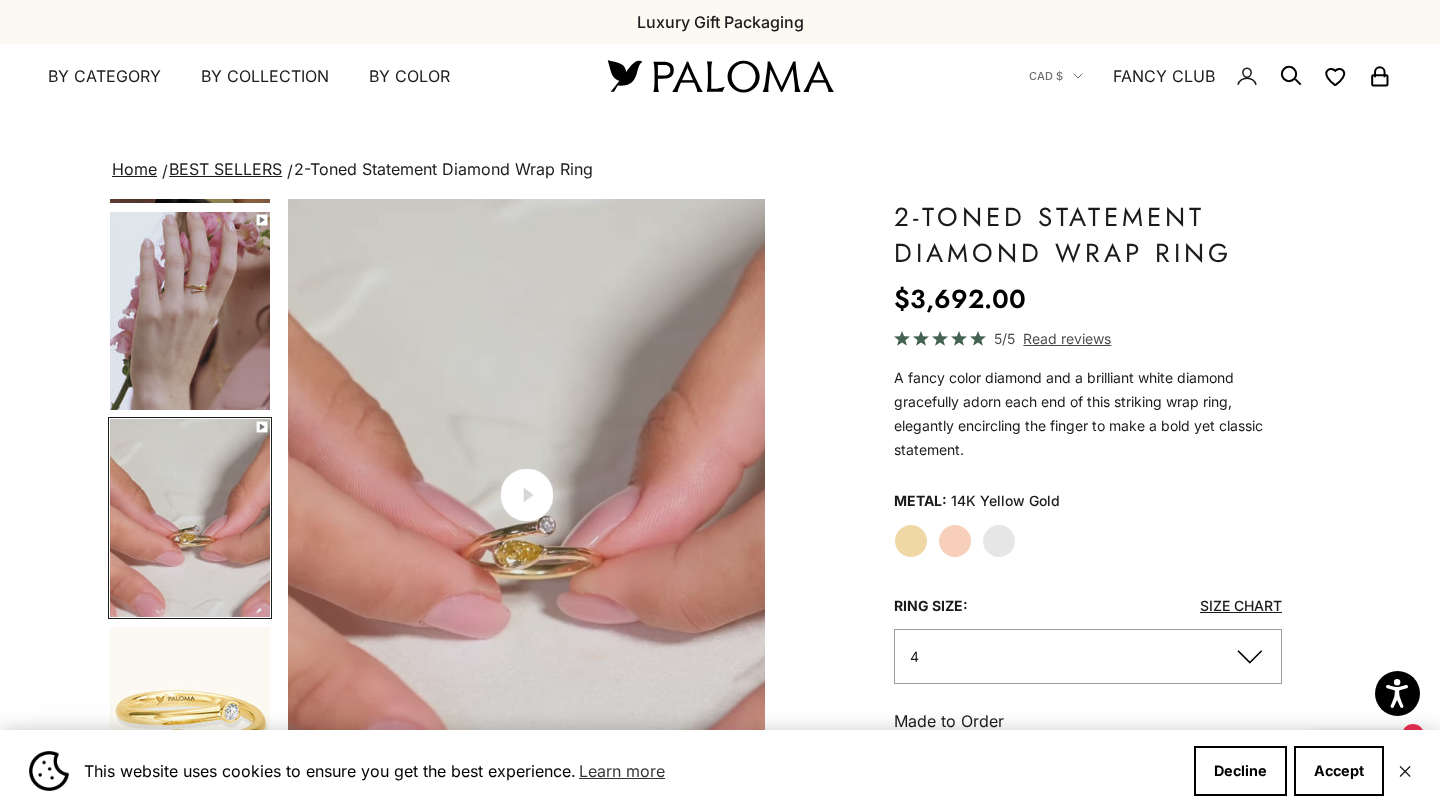 click 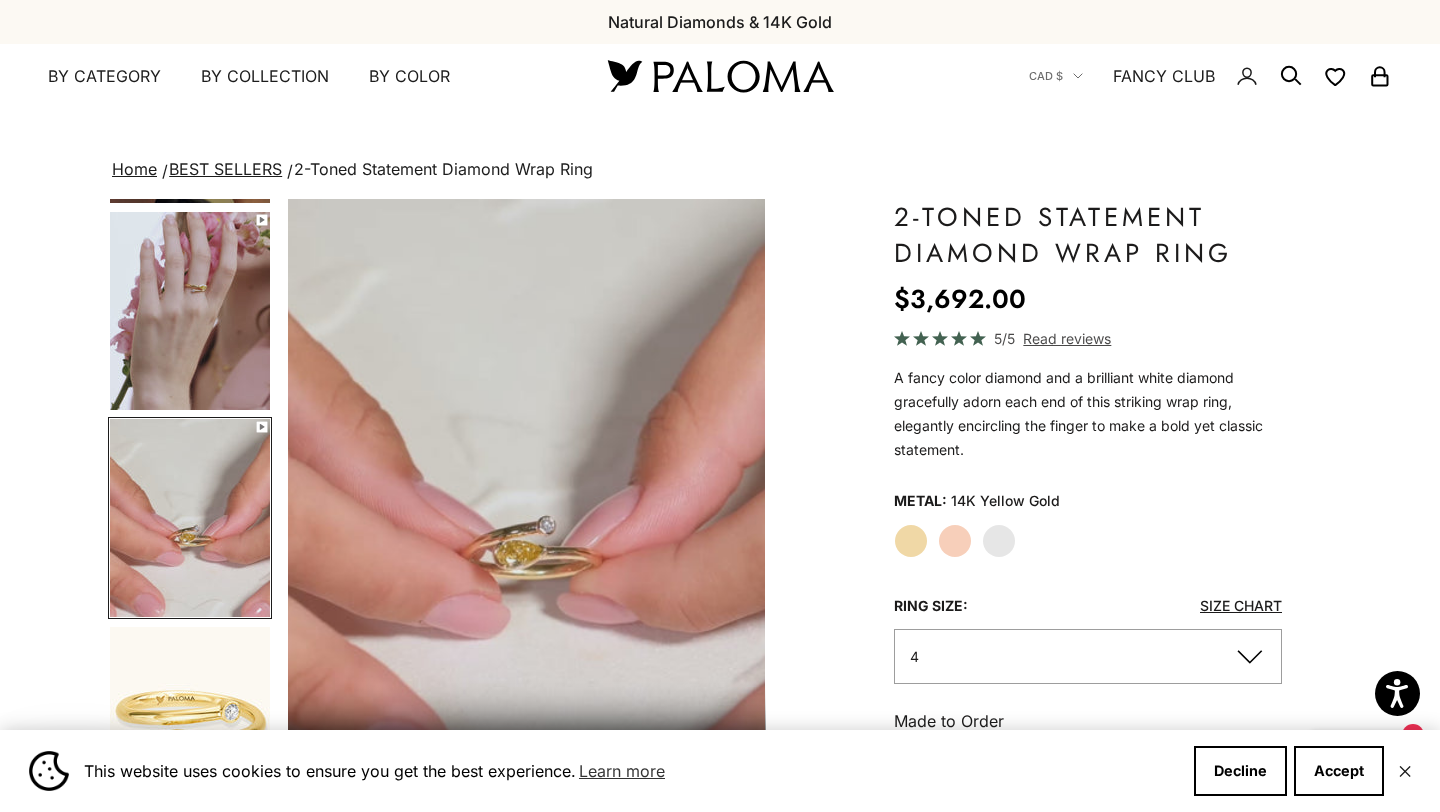 click at bounding box center (527, 494) 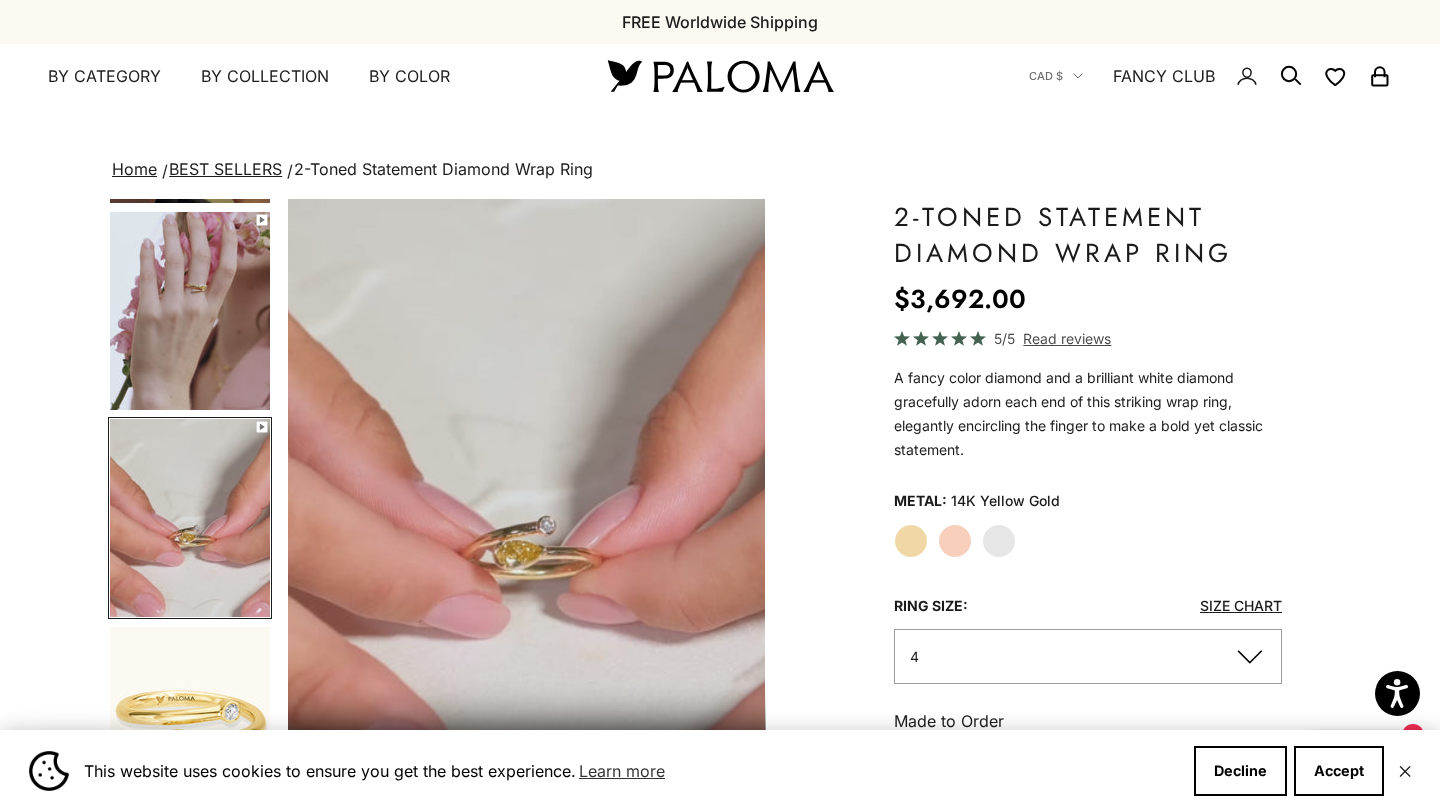 click at bounding box center [527, 494] 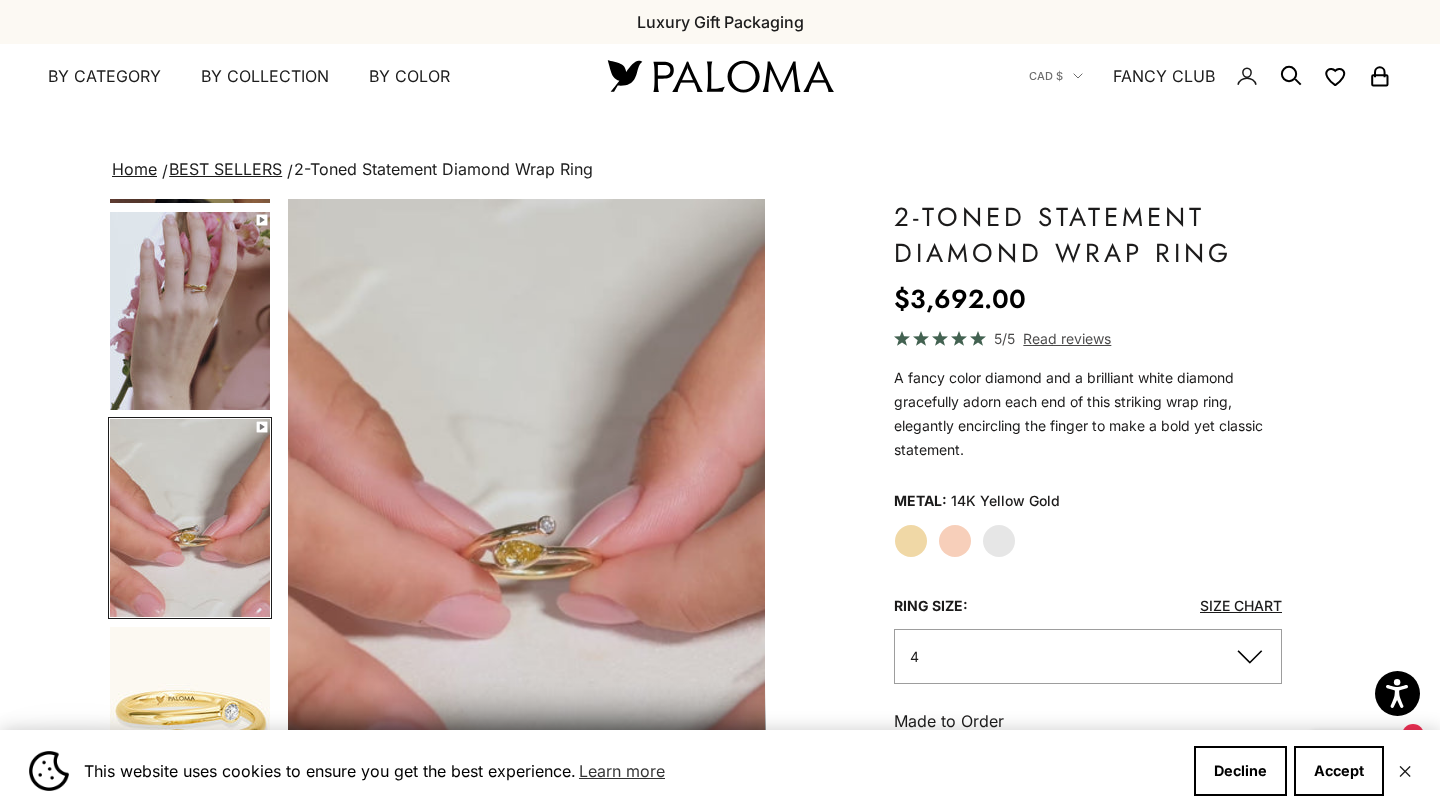 click at bounding box center [527, 494] 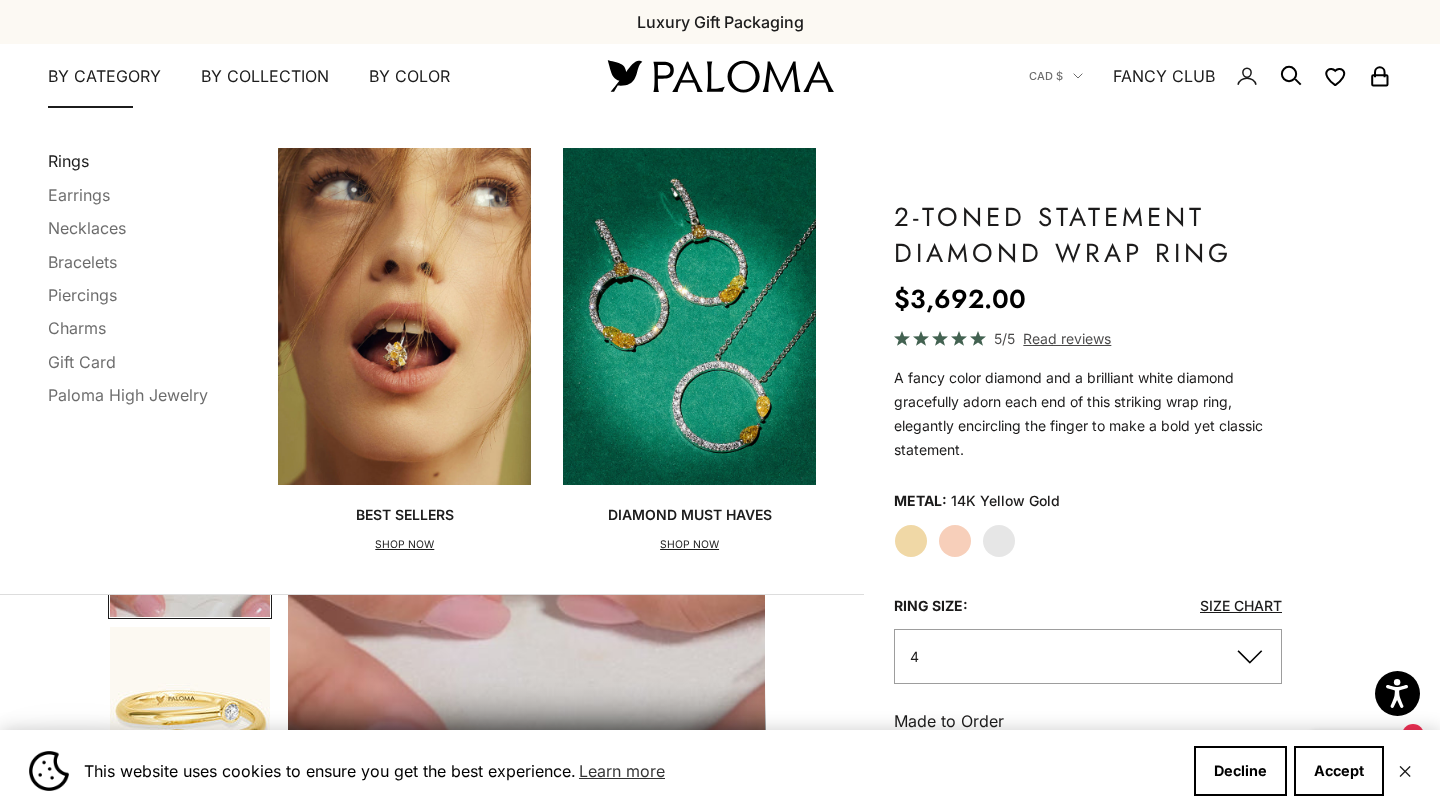 click on "Rings" at bounding box center (68, 161) 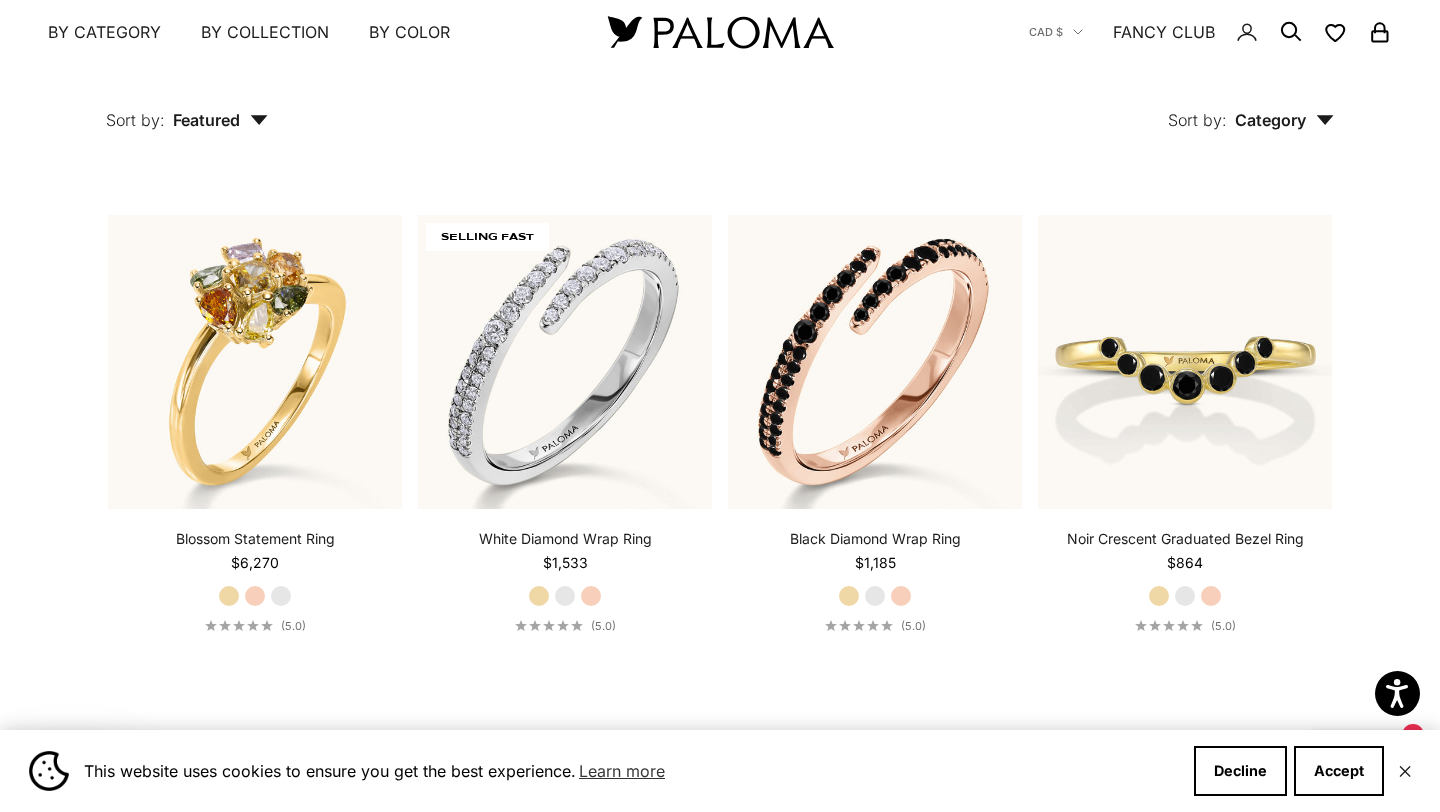 scroll, scrollTop: 3025, scrollLeft: 0, axis: vertical 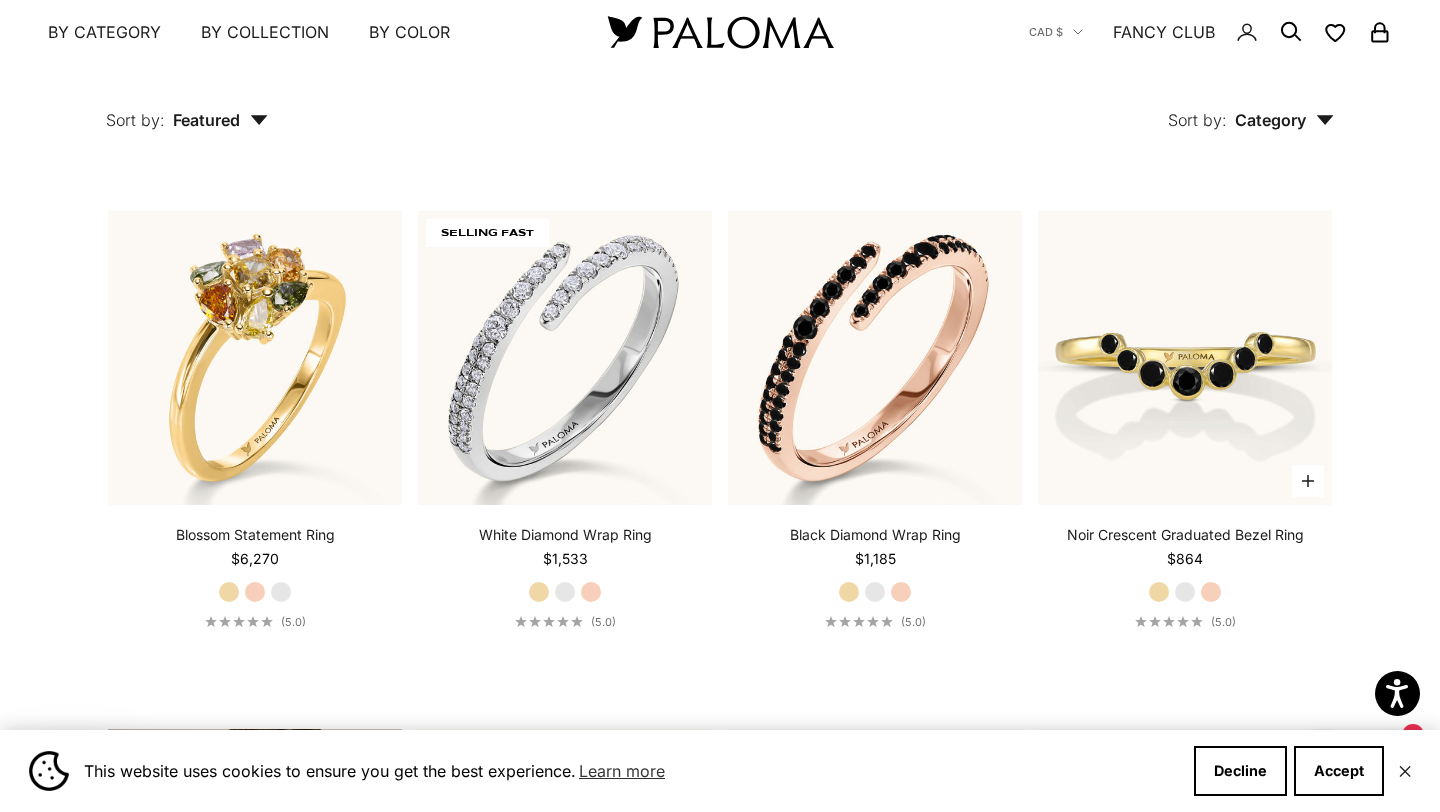 click on "Rose Gold" at bounding box center [1211, 592] 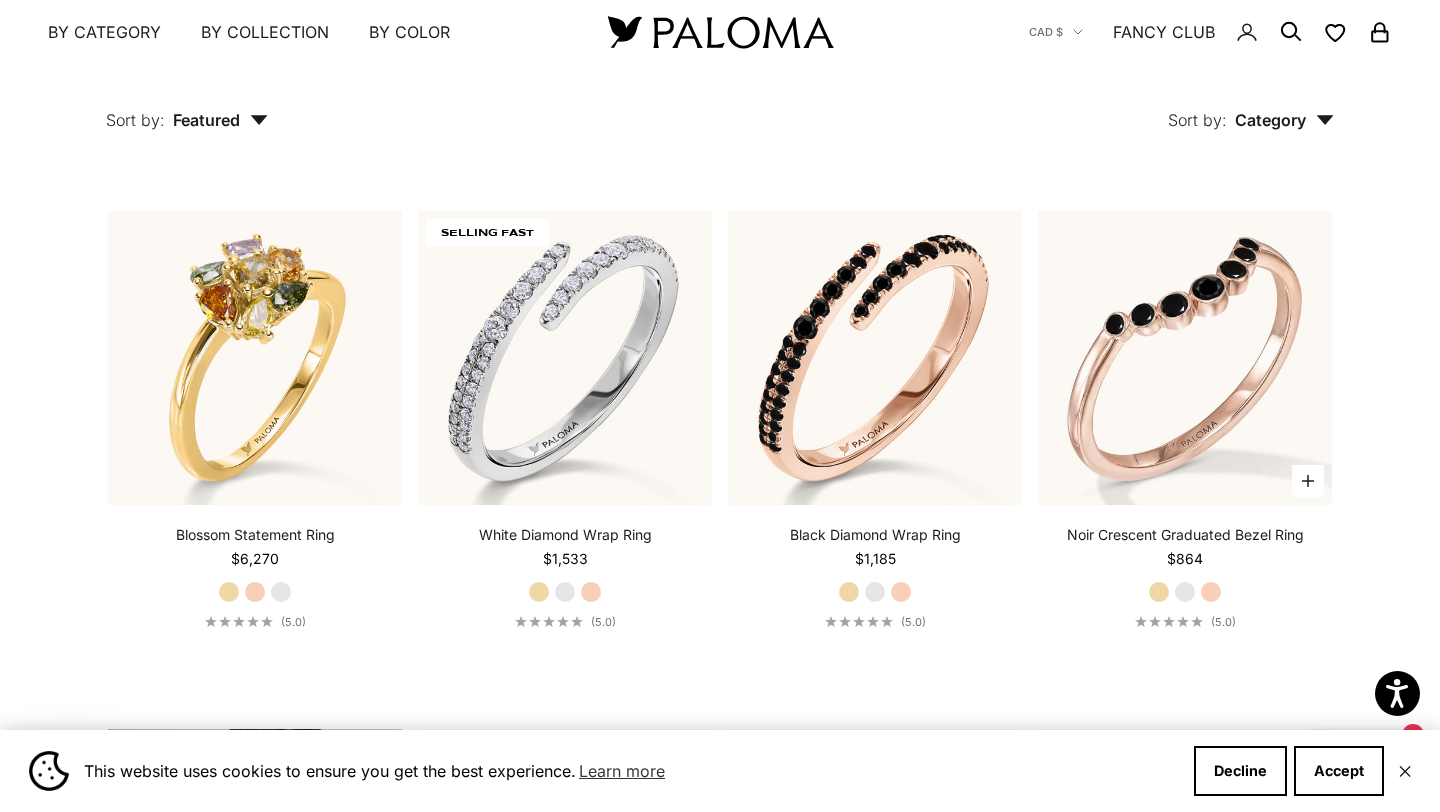 click on "White Gold" at bounding box center [1185, 592] 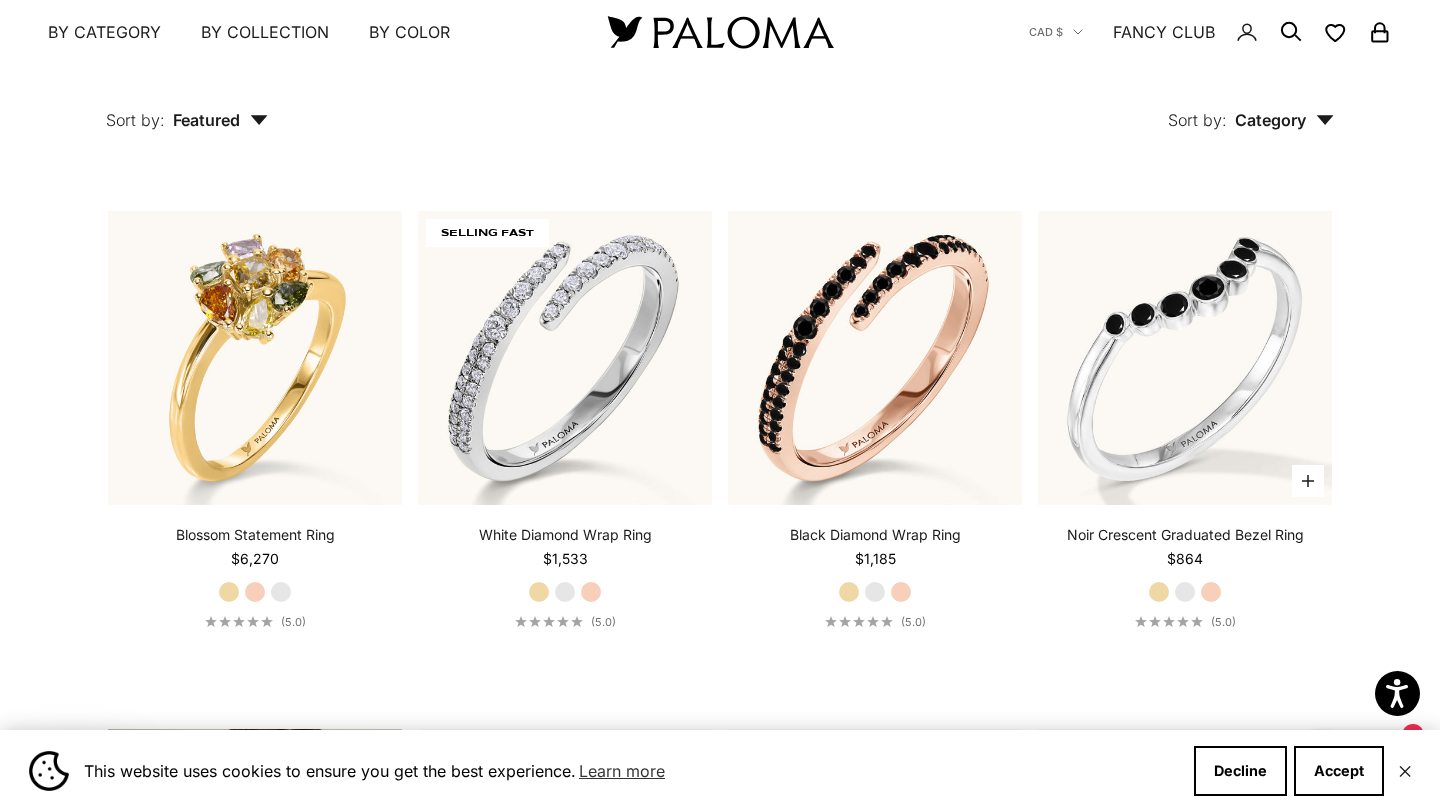 click on "Yellow Gold" at bounding box center (1159, 592) 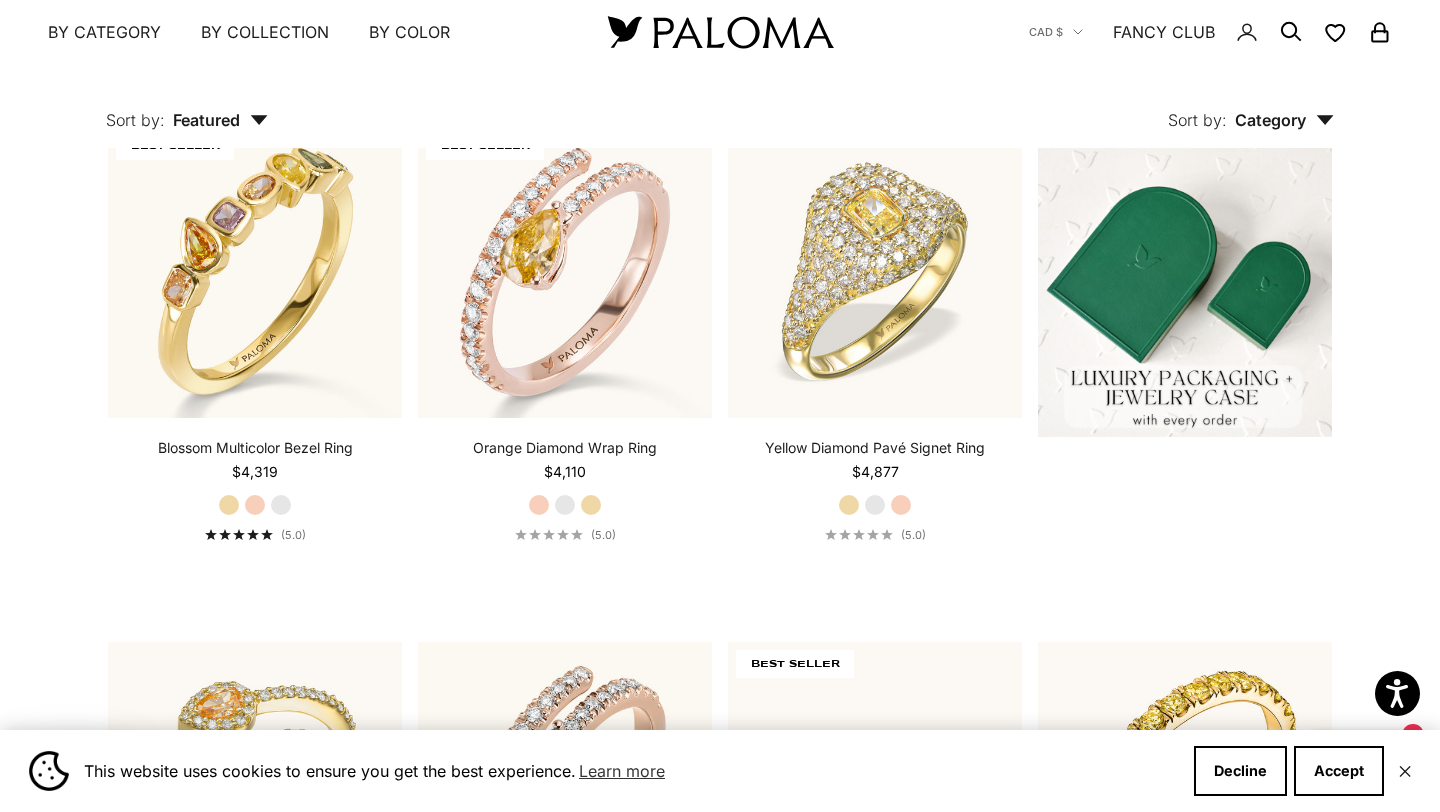scroll, scrollTop: 552, scrollLeft: 0, axis: vertical 